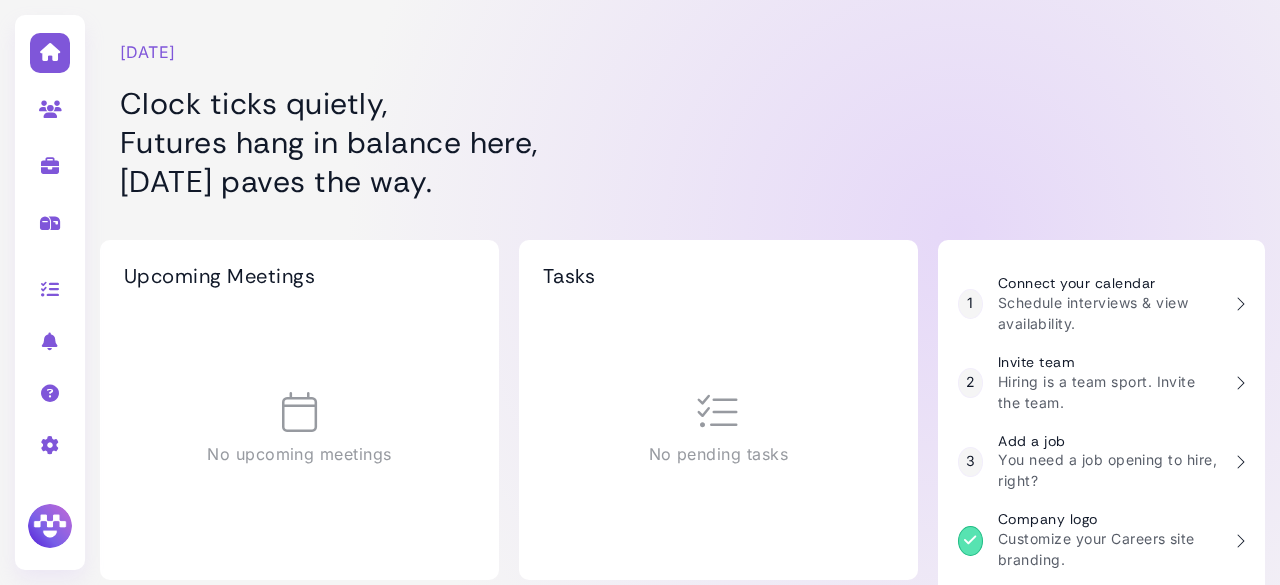 scroll, scrollTop: 0, scrollLeft: 0, axis: both 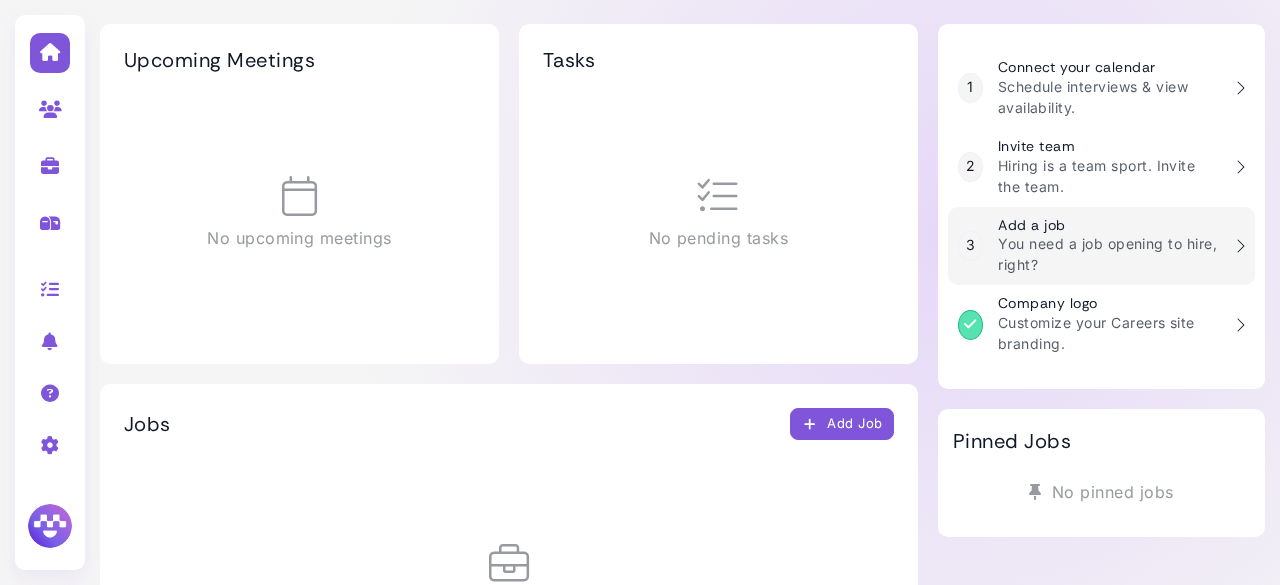click on "You need a job opening to hire, right?" at bounding box center [1108, 254] 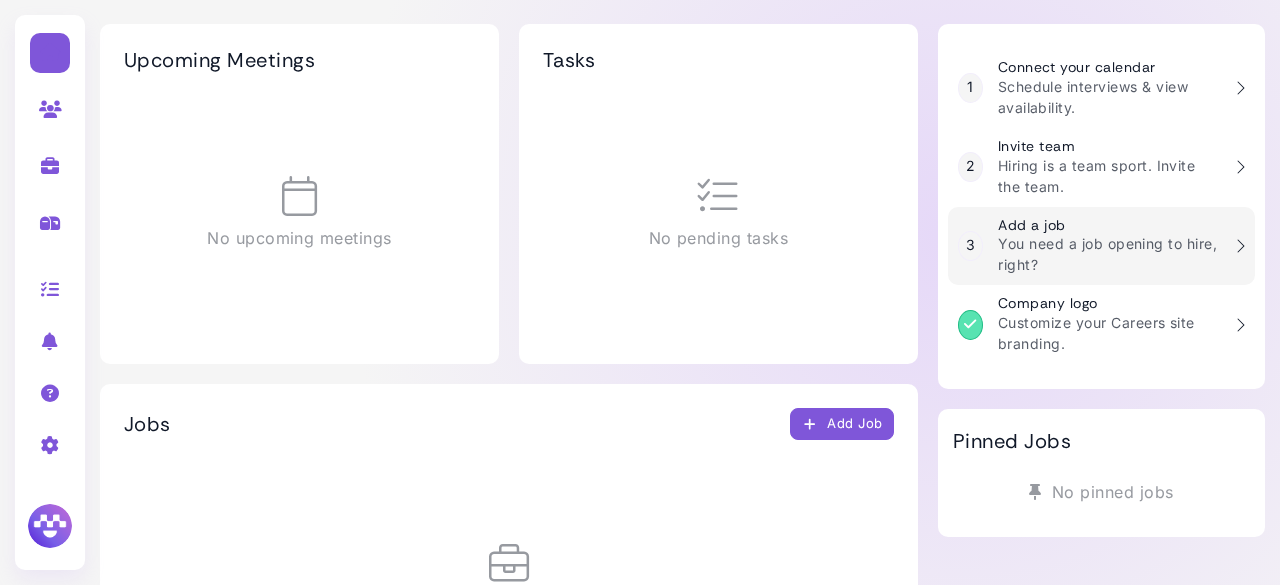 select on "********" 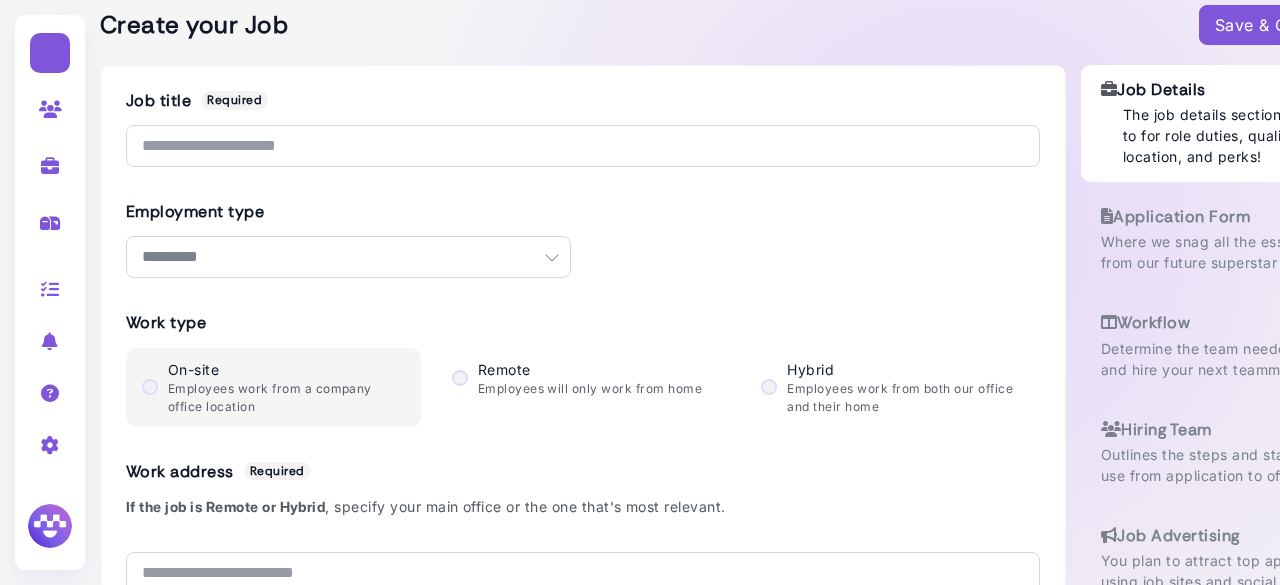 scroll, scrollTop: 0, scrollLeft: 0, axis: both 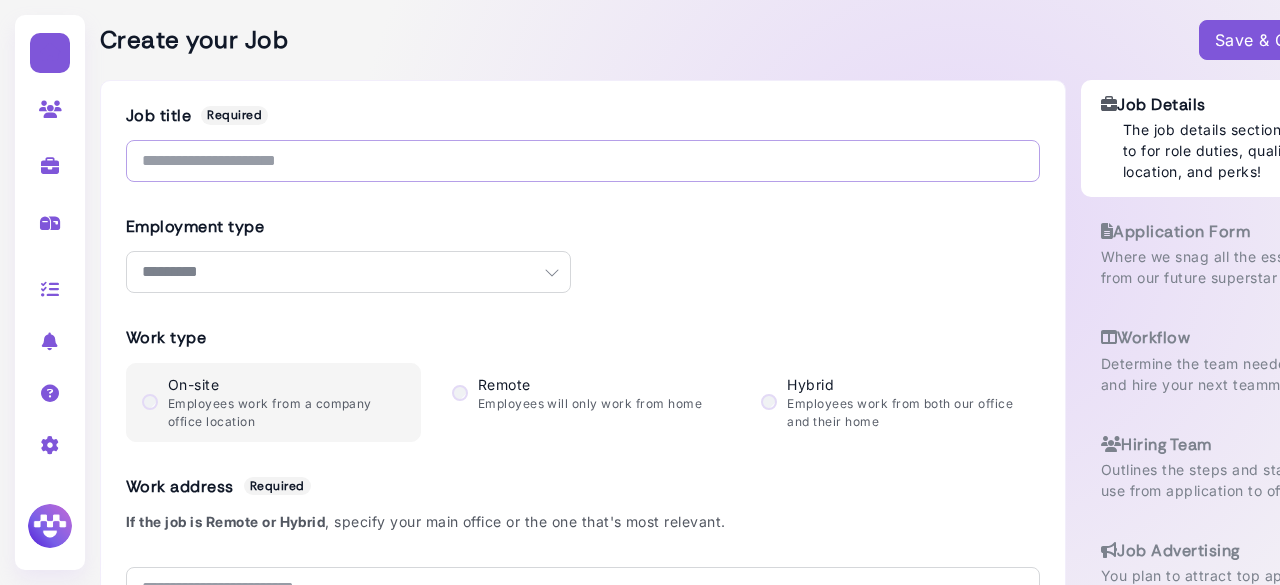 click at bounding box center (583, 161) 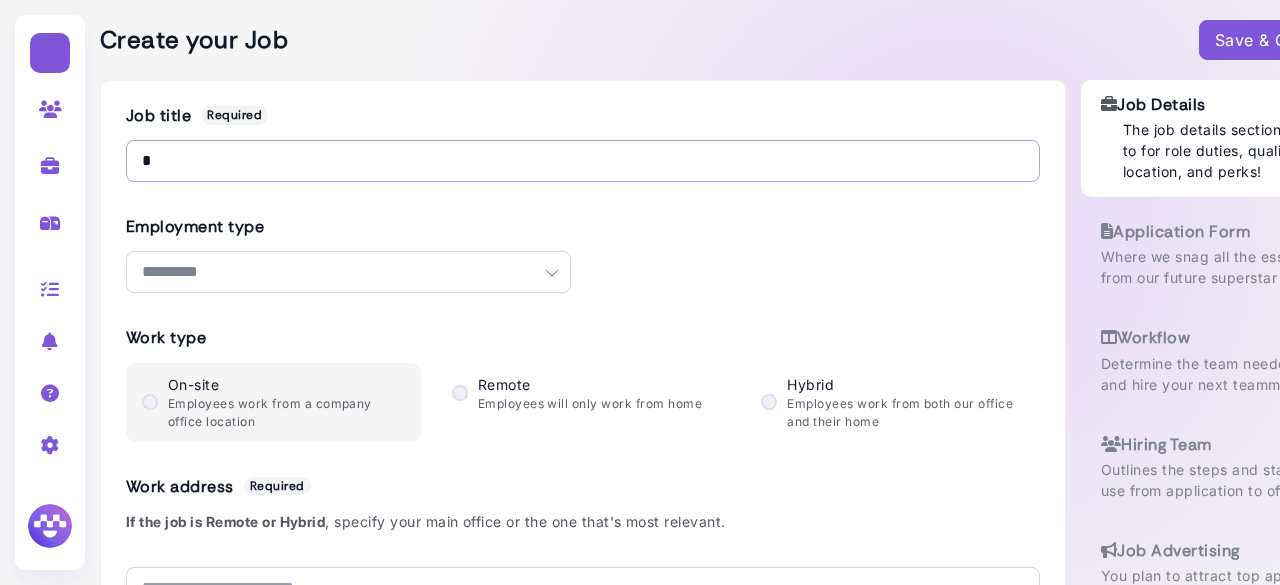click on "*" at bounding box center (583, 161) 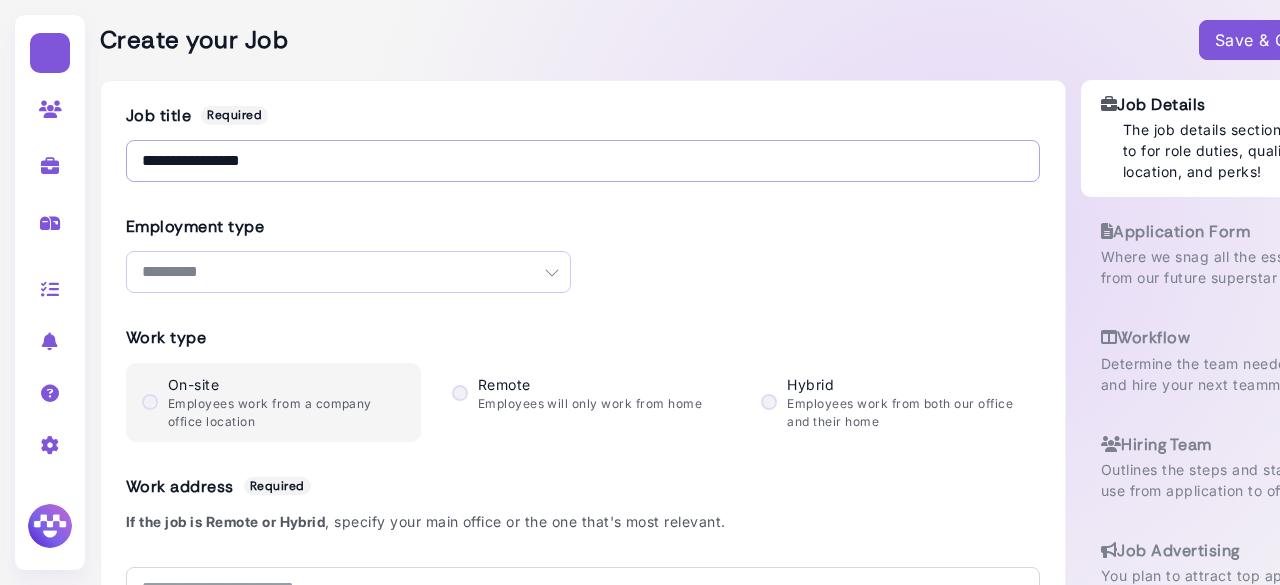 type on "**********" 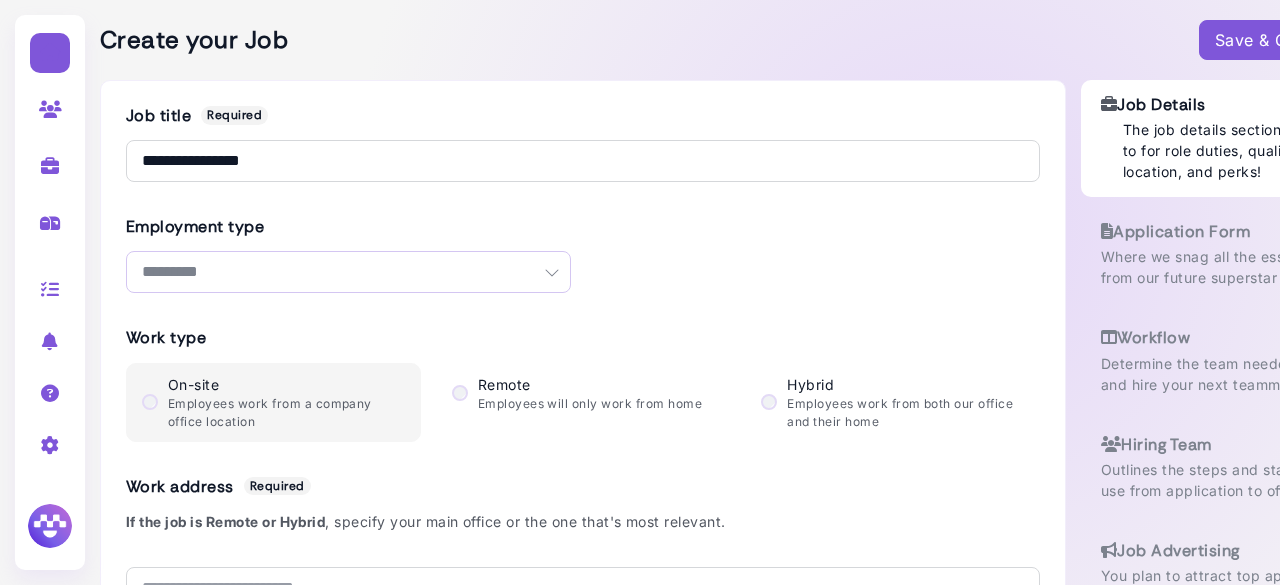 click on "**********" at bounding box center (348, 272) 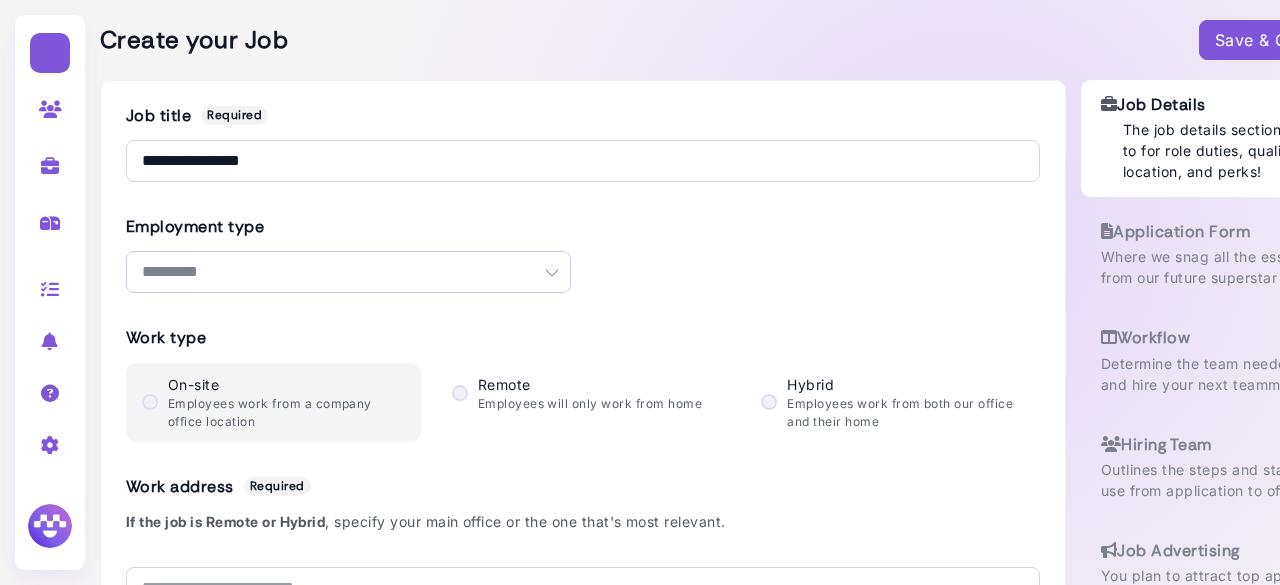 click on "**********" at bounding box center [348, 272] 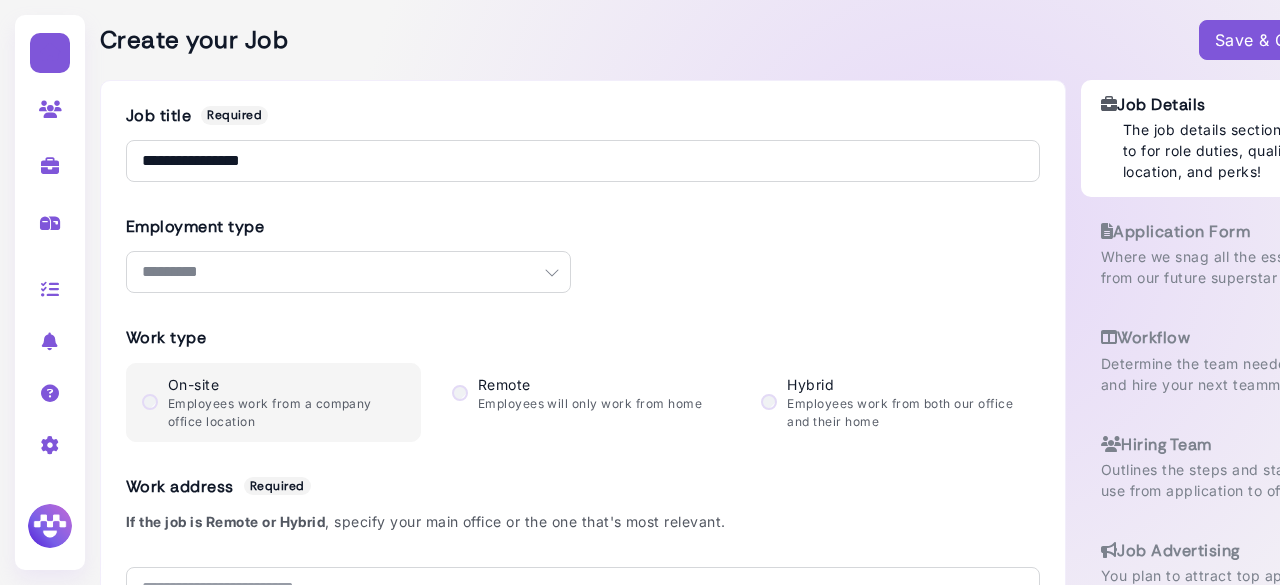 click on "Work type" at bounding box center [583, 337] 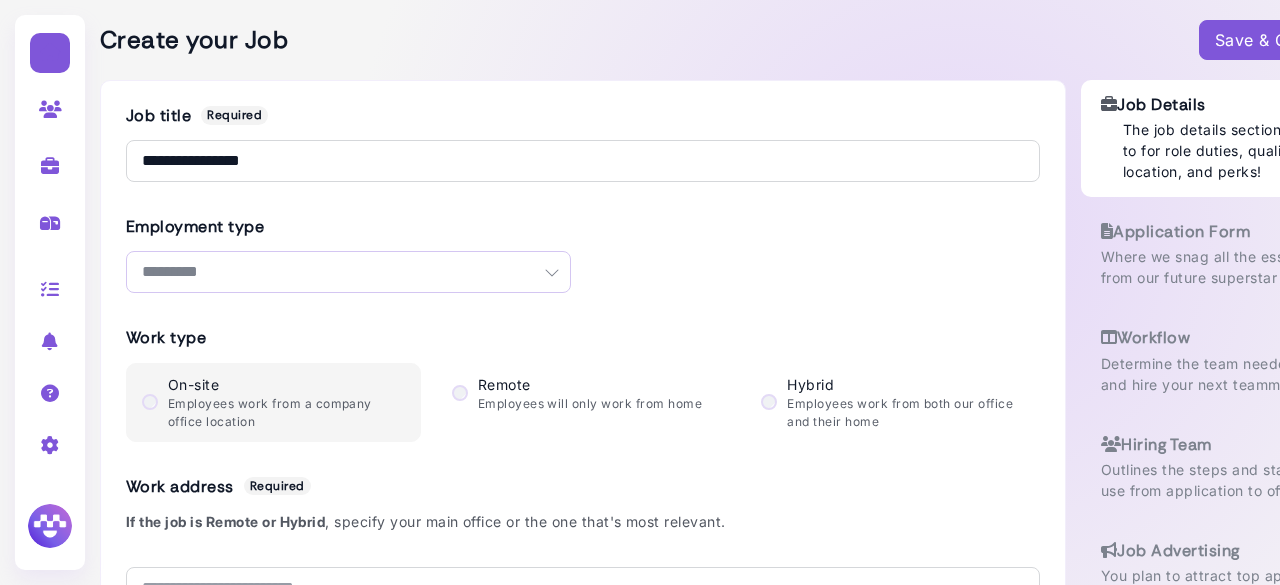 click on "**********" at bounding box center (348, 272) 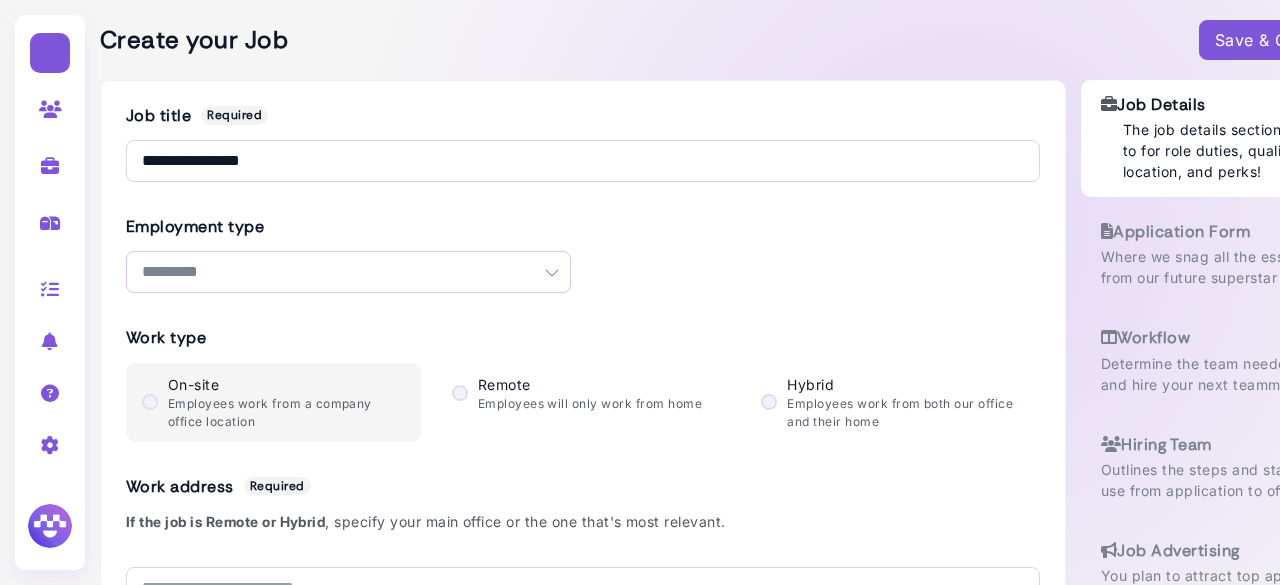 click on "**********" at bounding box center (348, 272) 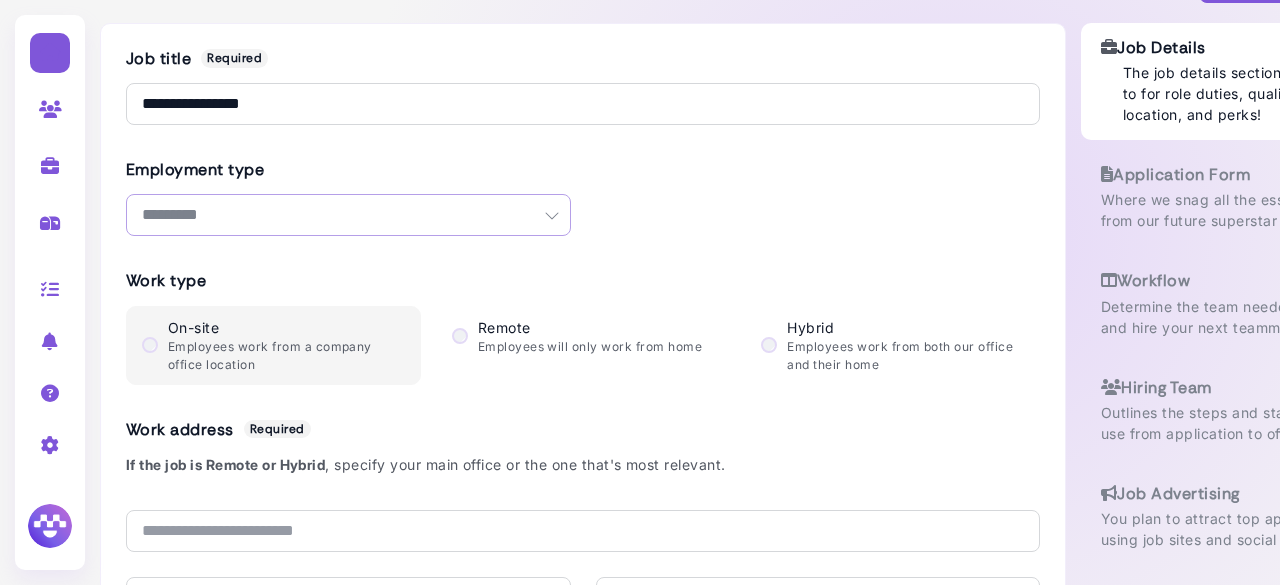 scroll, scrollTop: 63, scrollLeft: 0, axis: vertical 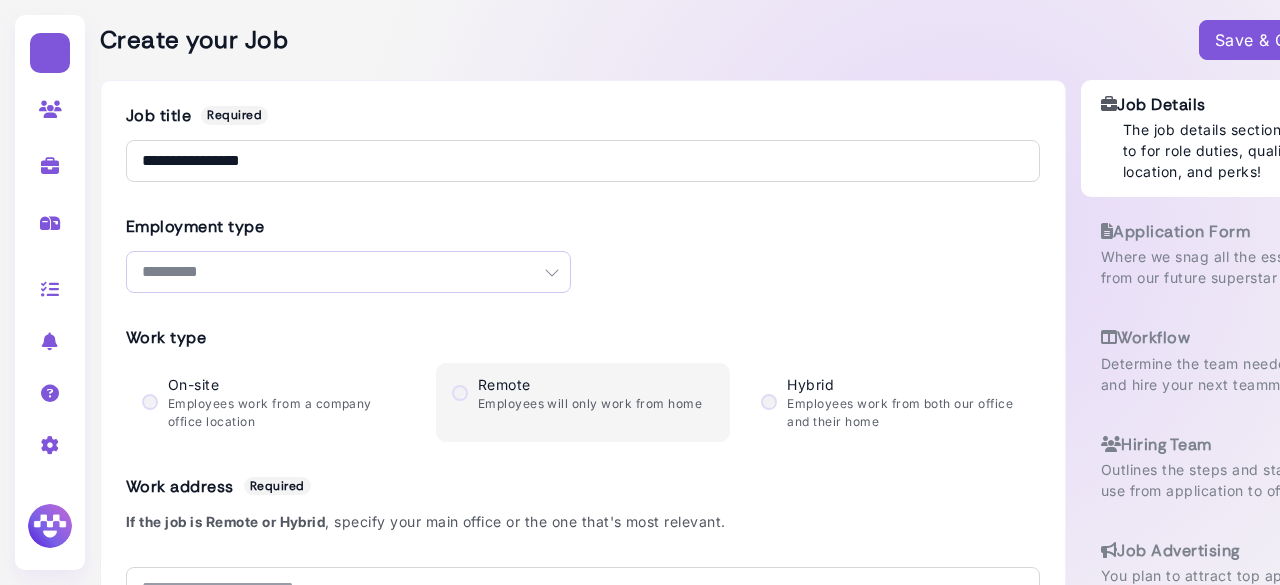 click on "**********" at bounding box center [348, 272] 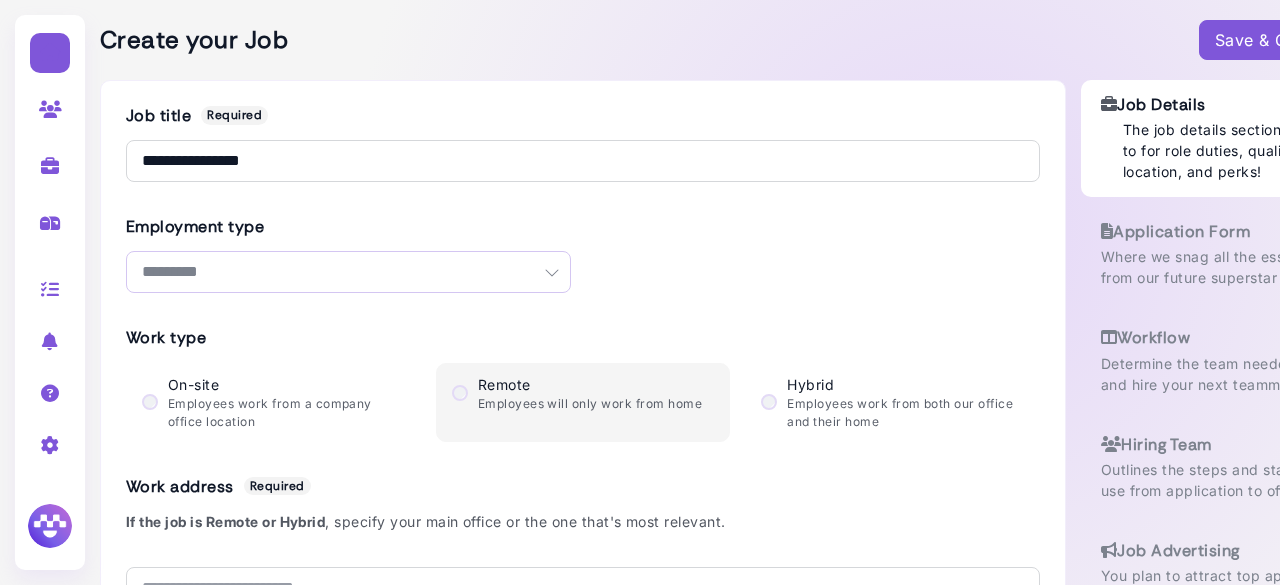 click on "**********" at bounding box center (348, 272) 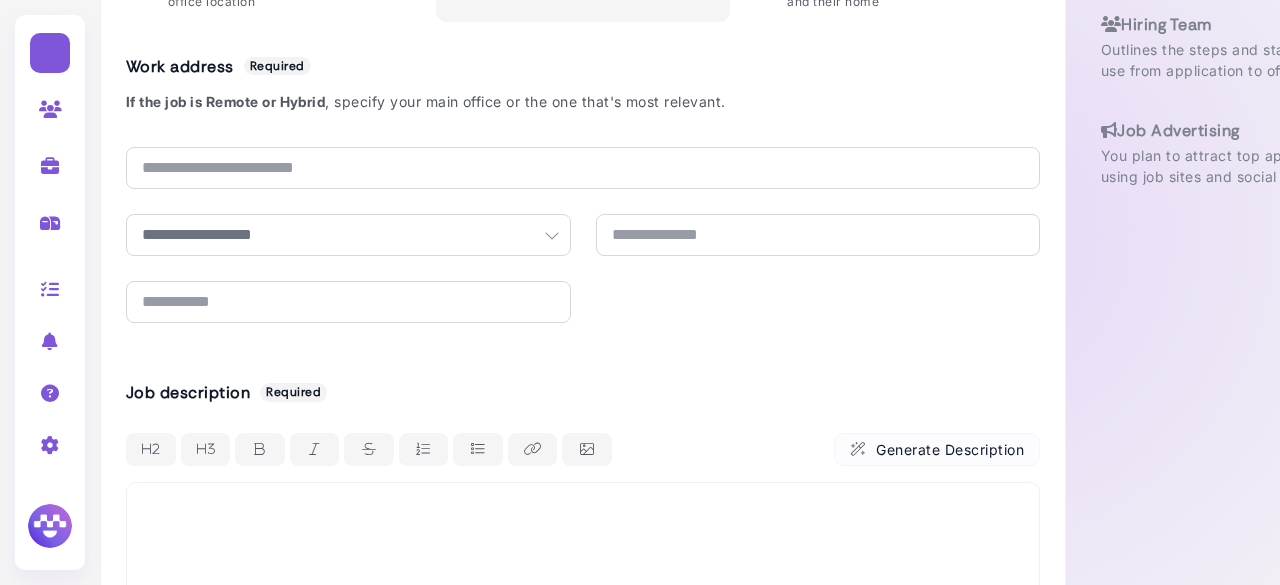 scroll, scrollTop: 430, scrollLeft: 0, axis: vertical 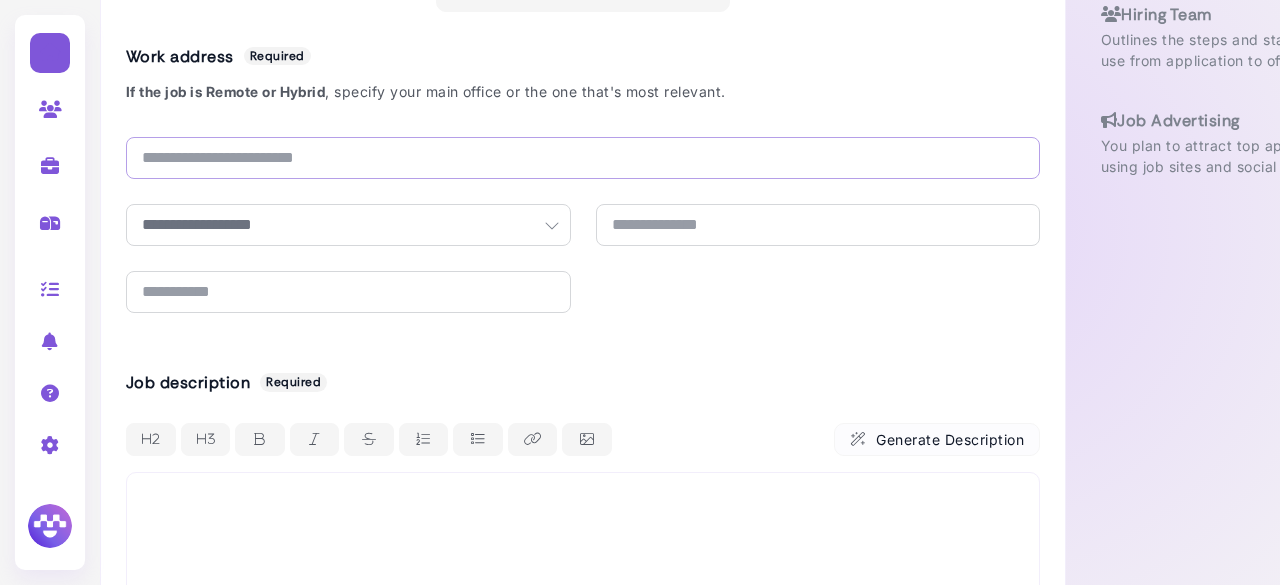 click at bounding box center (583, 158) 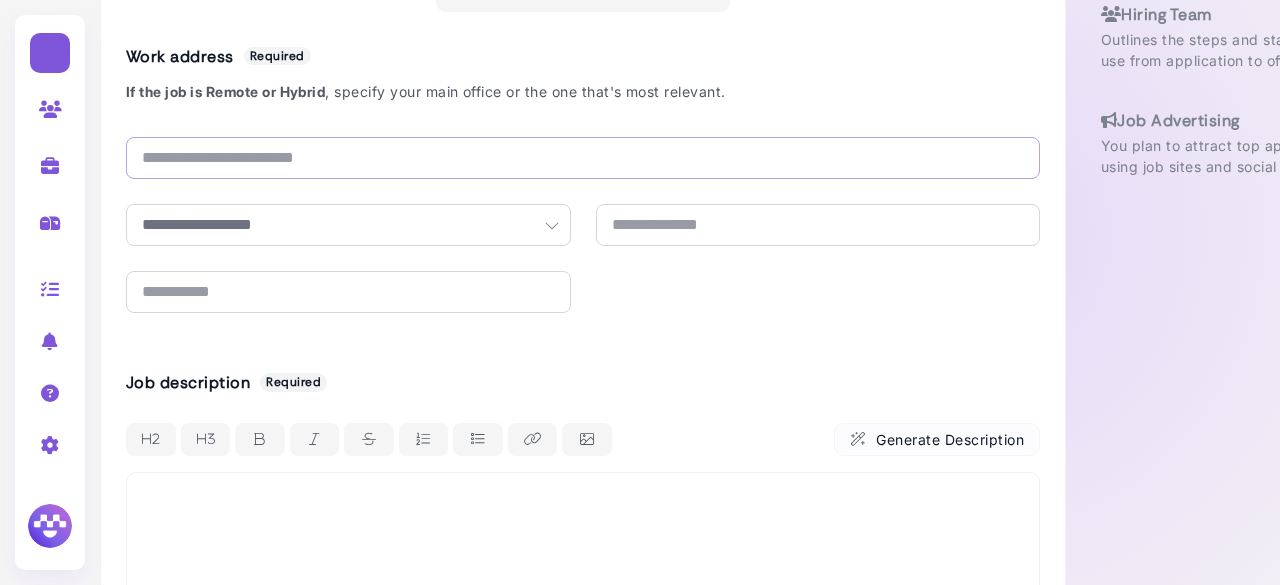type on "**********" 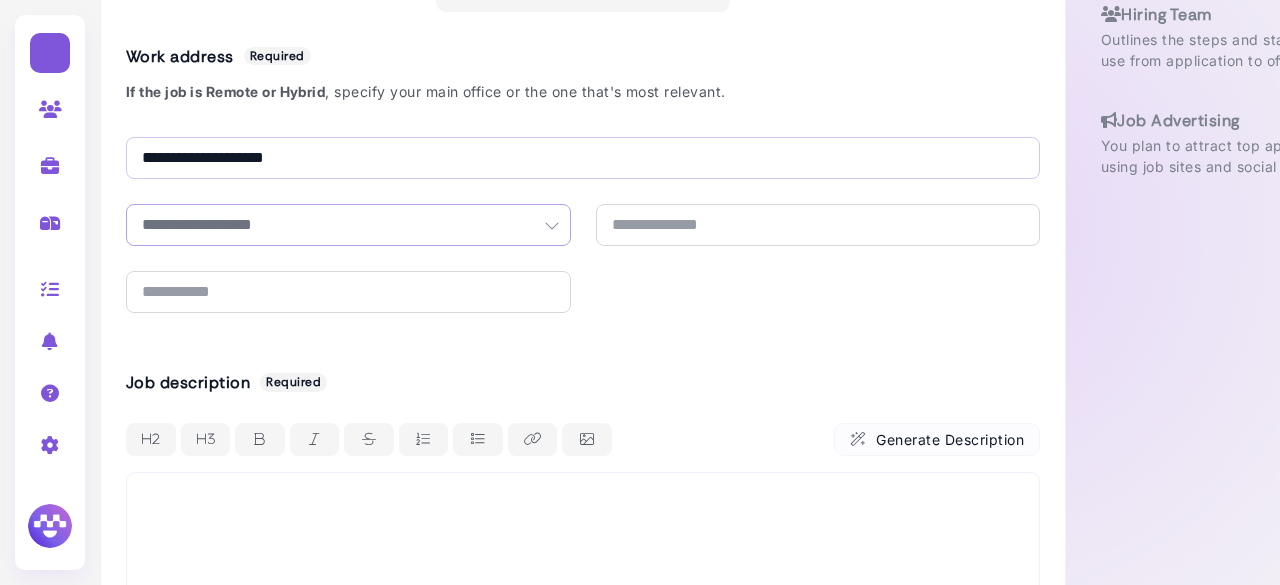 select on "**" 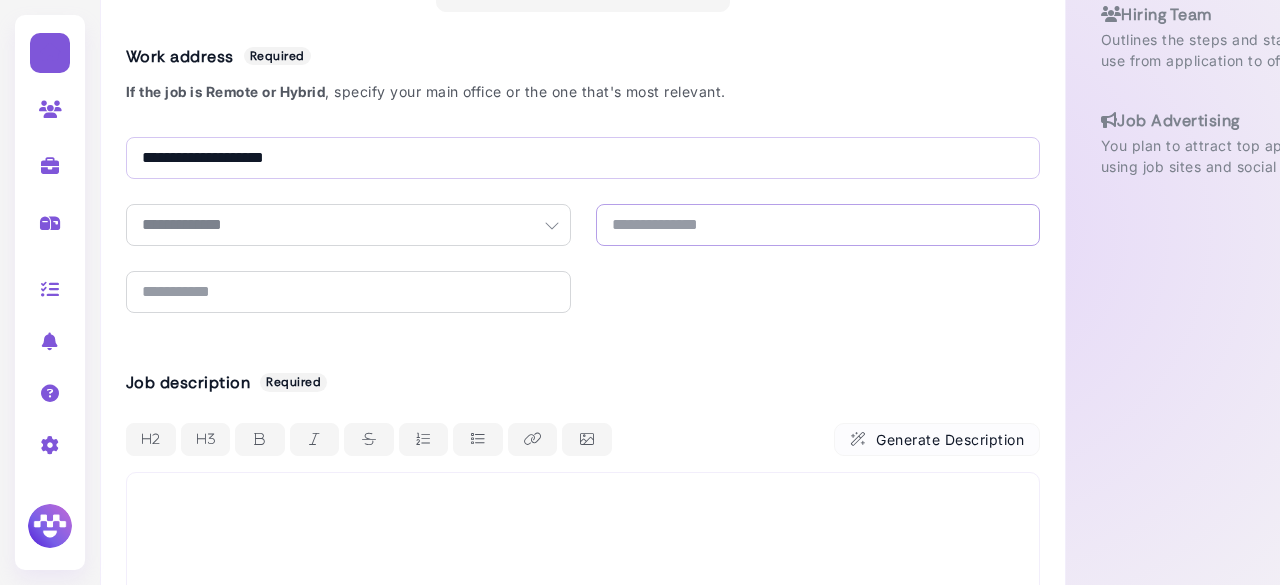 type on "*****" 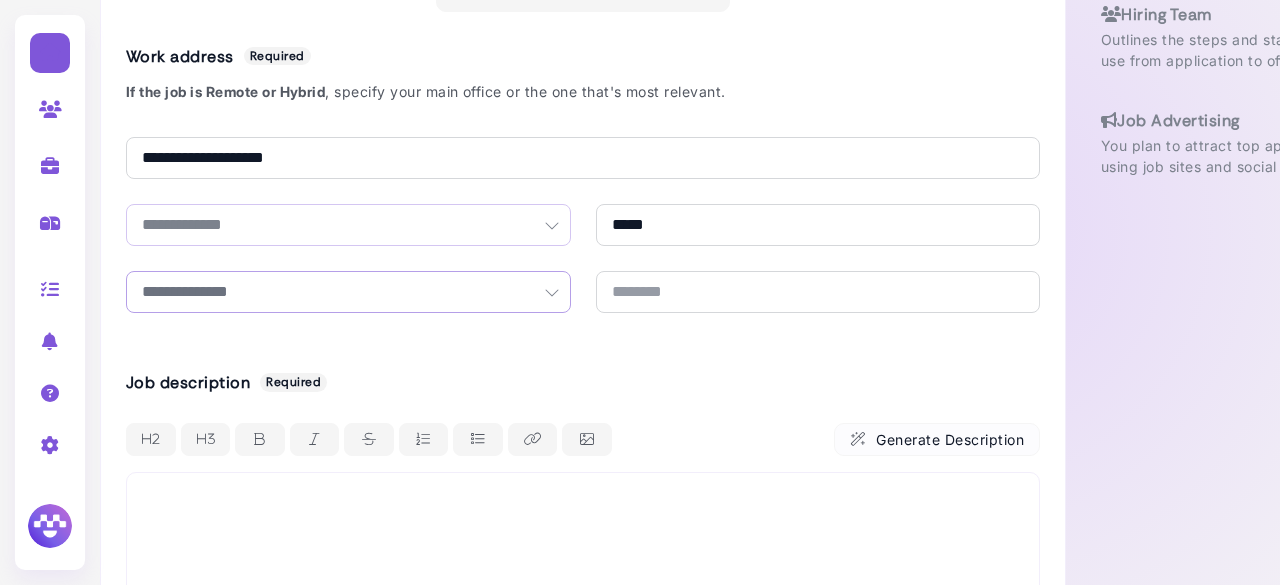 select on "**" 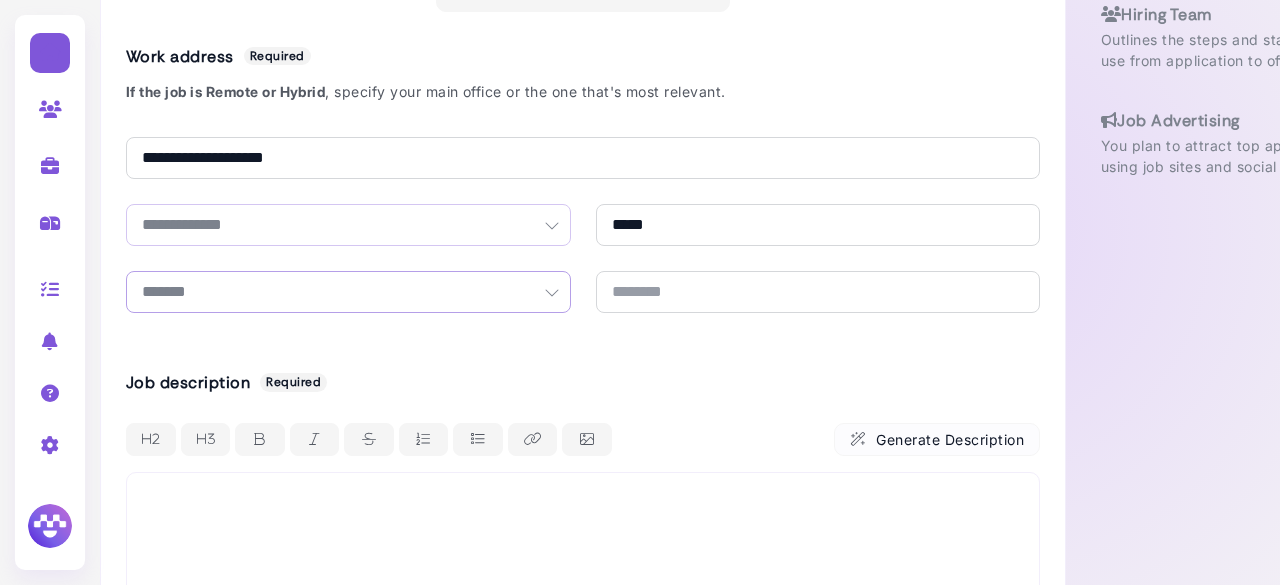 type on "*****" 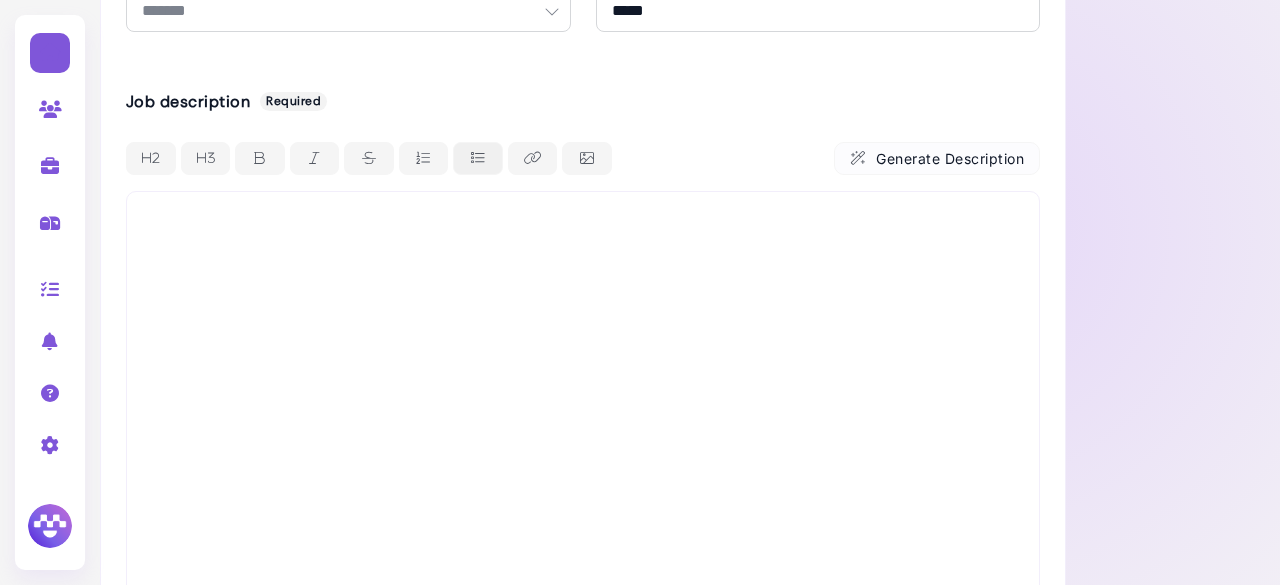scroll, scrollTop: 712, scrollLeft: 0, axis: vertical 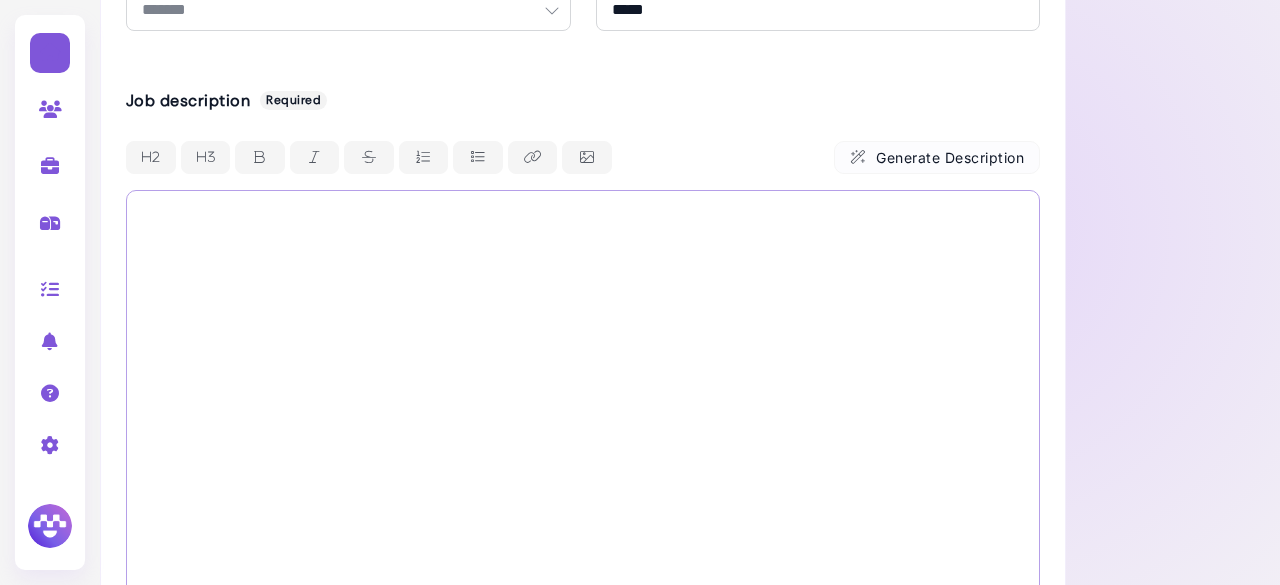 click at bounding box center [583, 440] 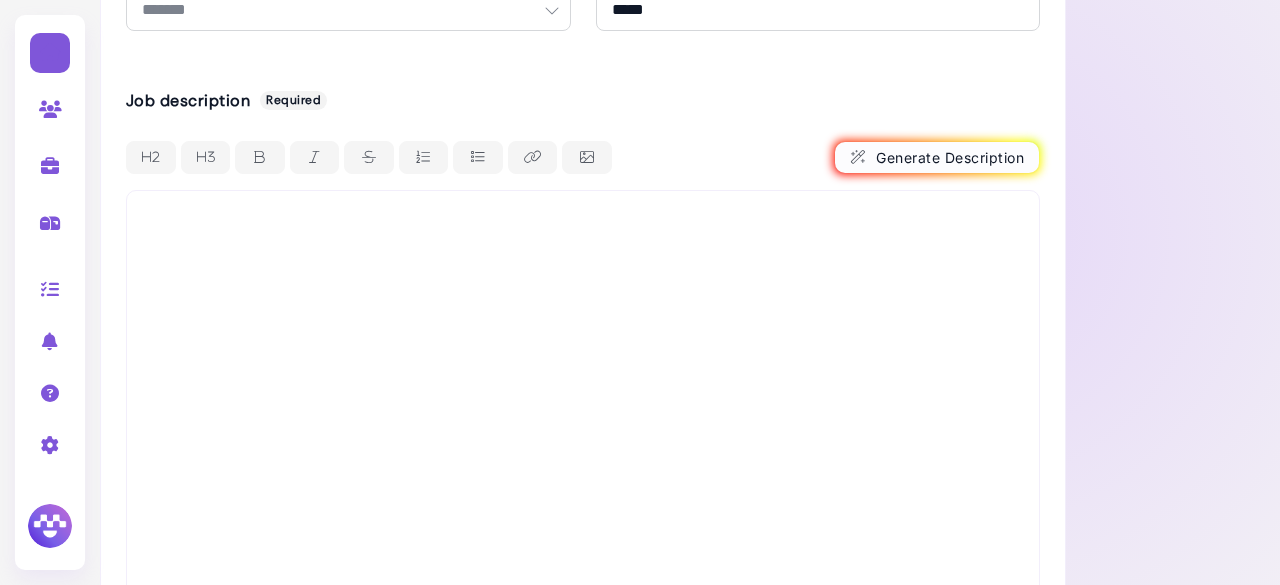click on "Generate Description" at bounding box center (937, 157) 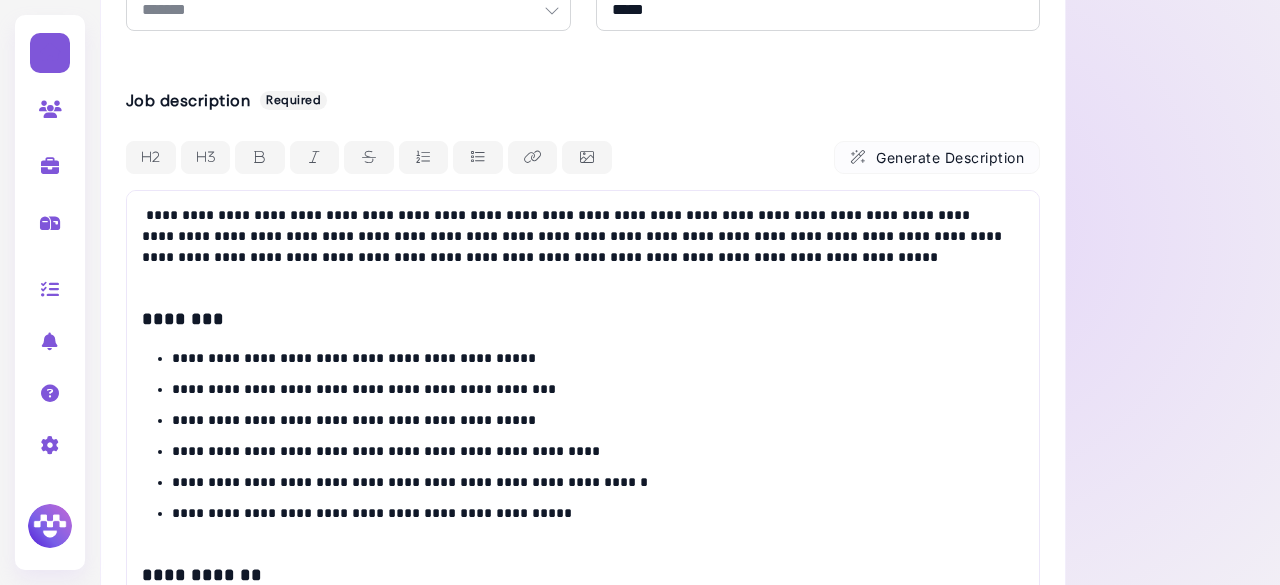 scroll, scrollTop: 147, scrollLeft: 0, axis: vertical 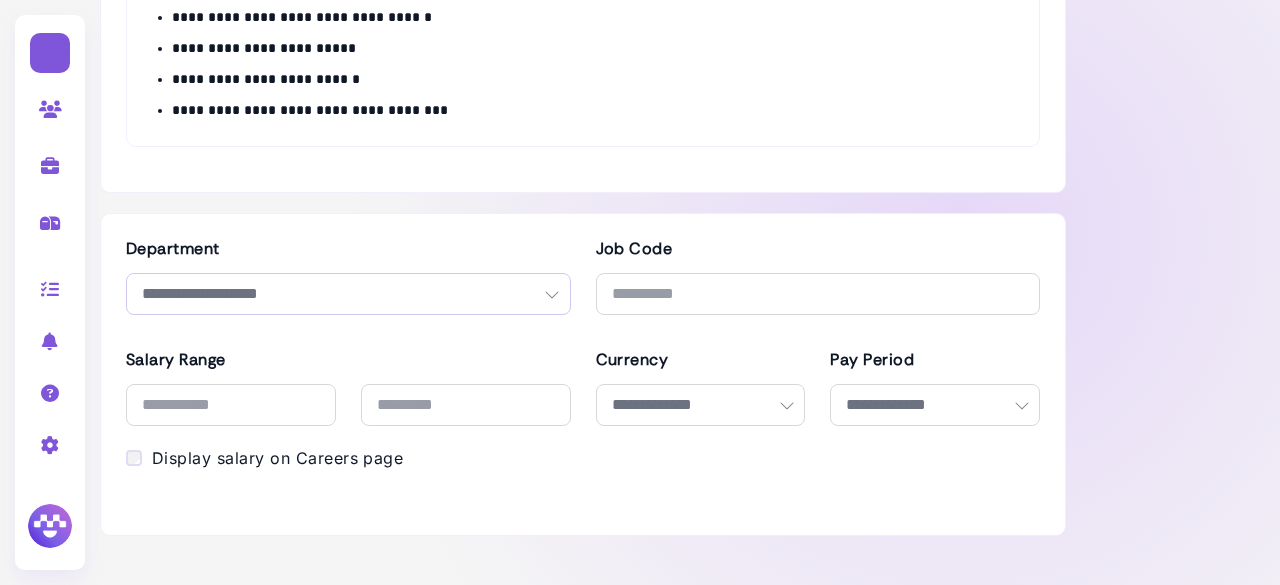 click on "**********" at bounding box center (348, 294) 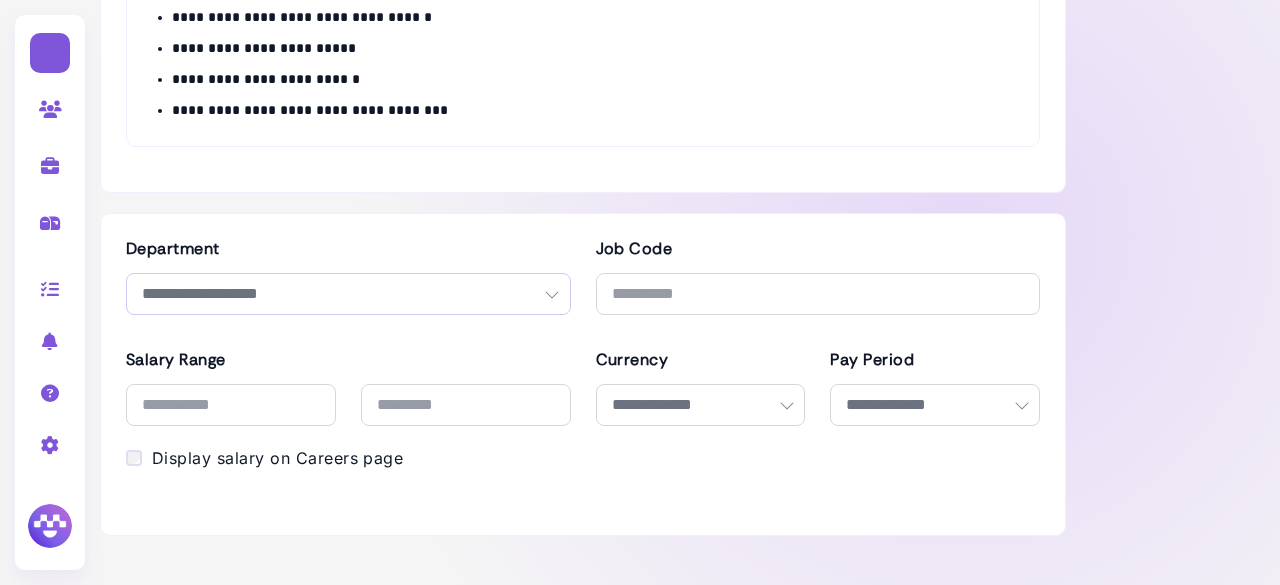 select on "**********" 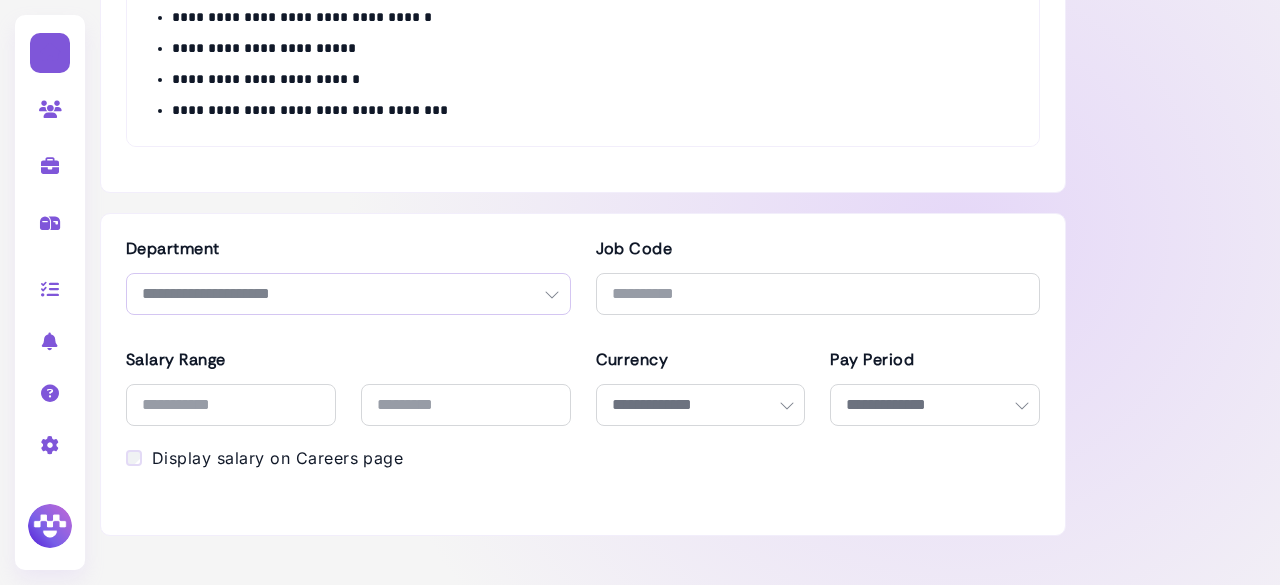 click on "**********" at bounding box center [348, 294] 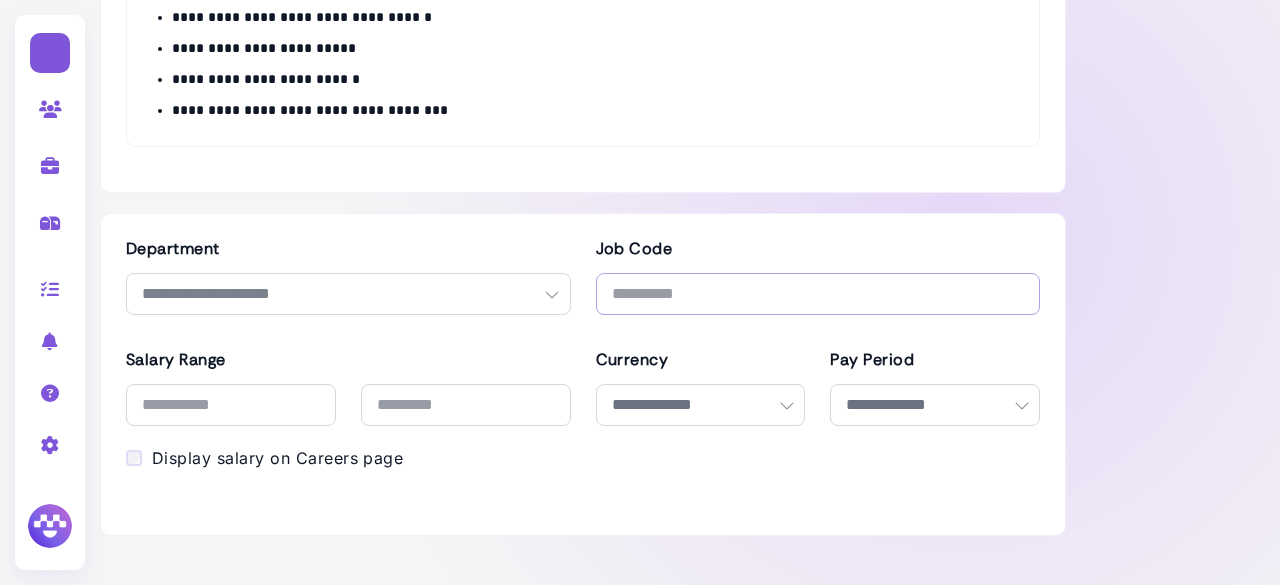 click at bounding box center (818, 294) 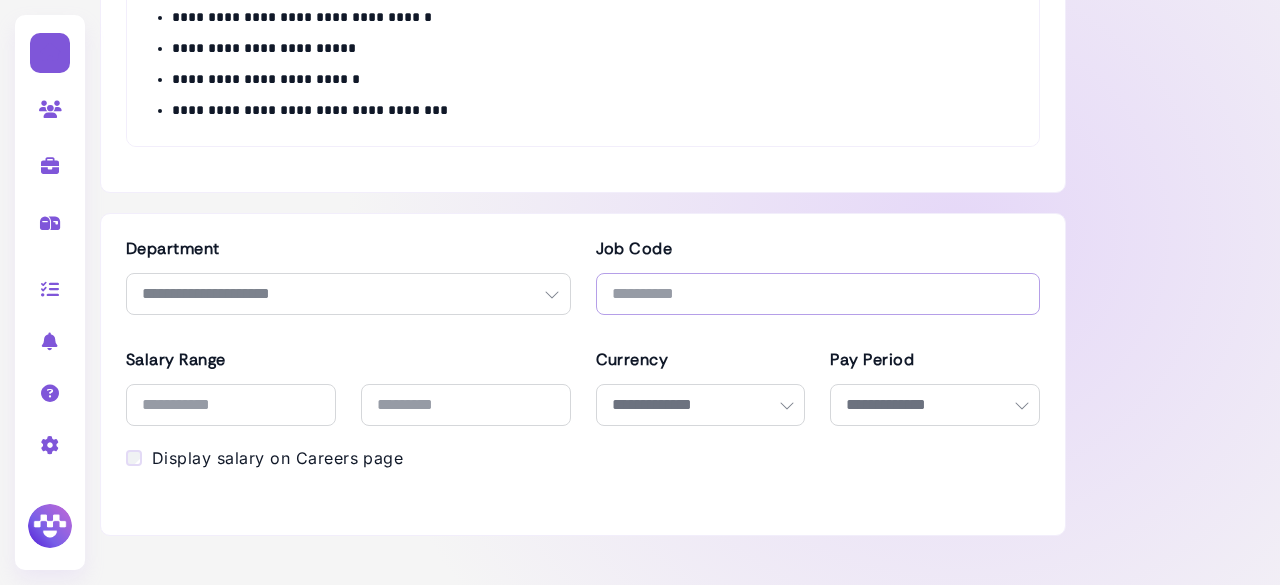 scroll, scrollTop: 1281, scrollLeft: 0, axis: vertical 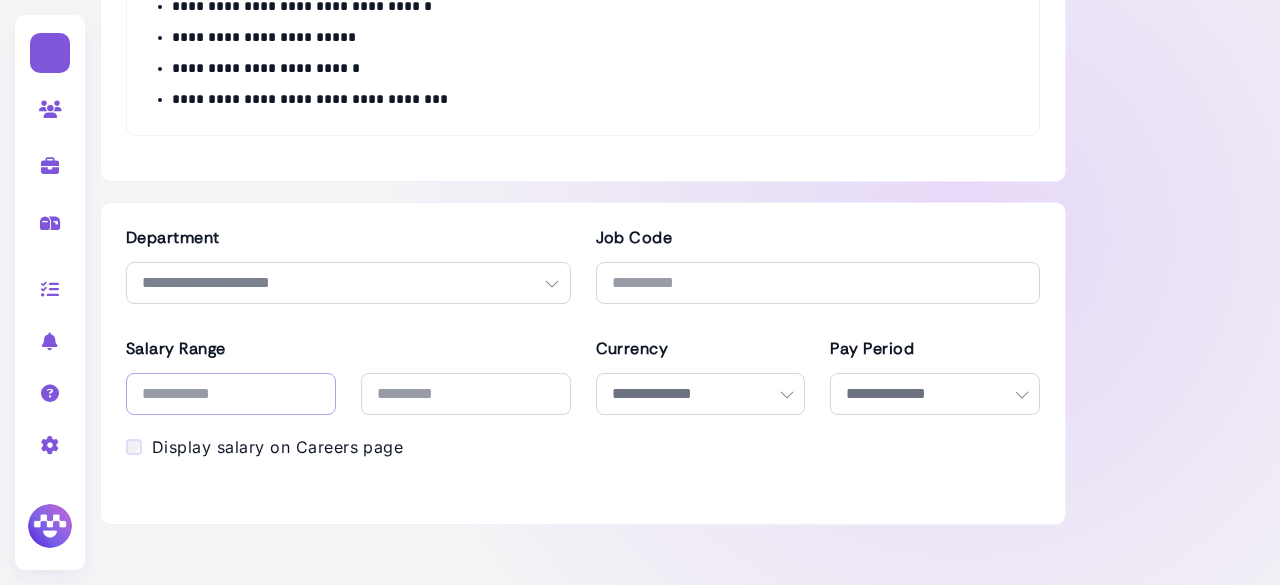 click at bounding box center [231, 394] 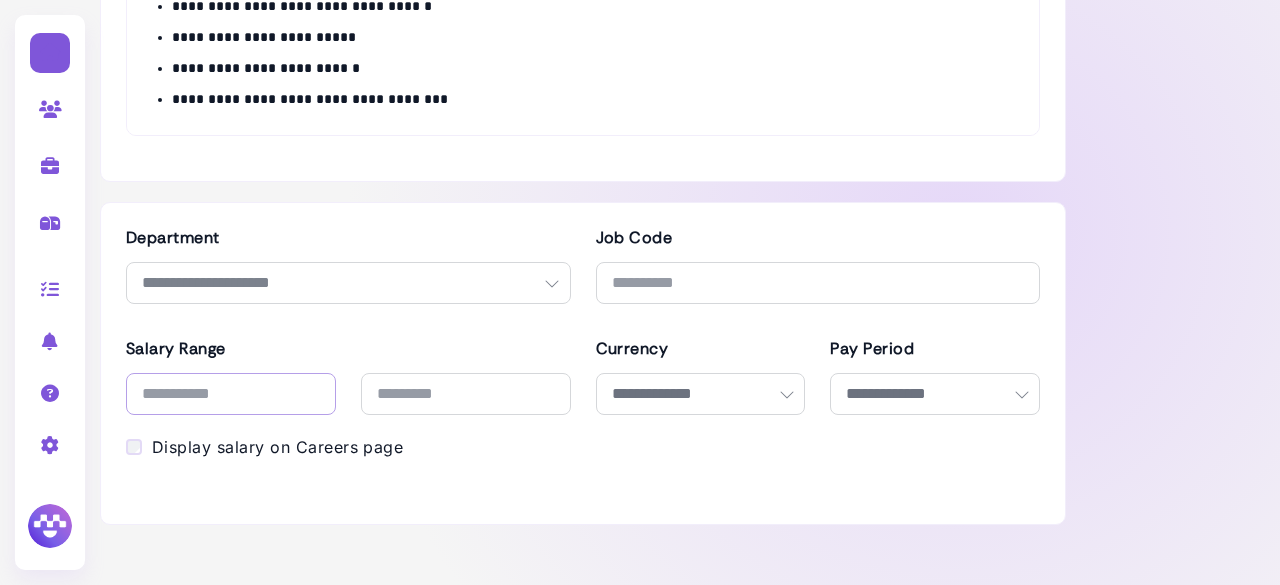 type on "**" 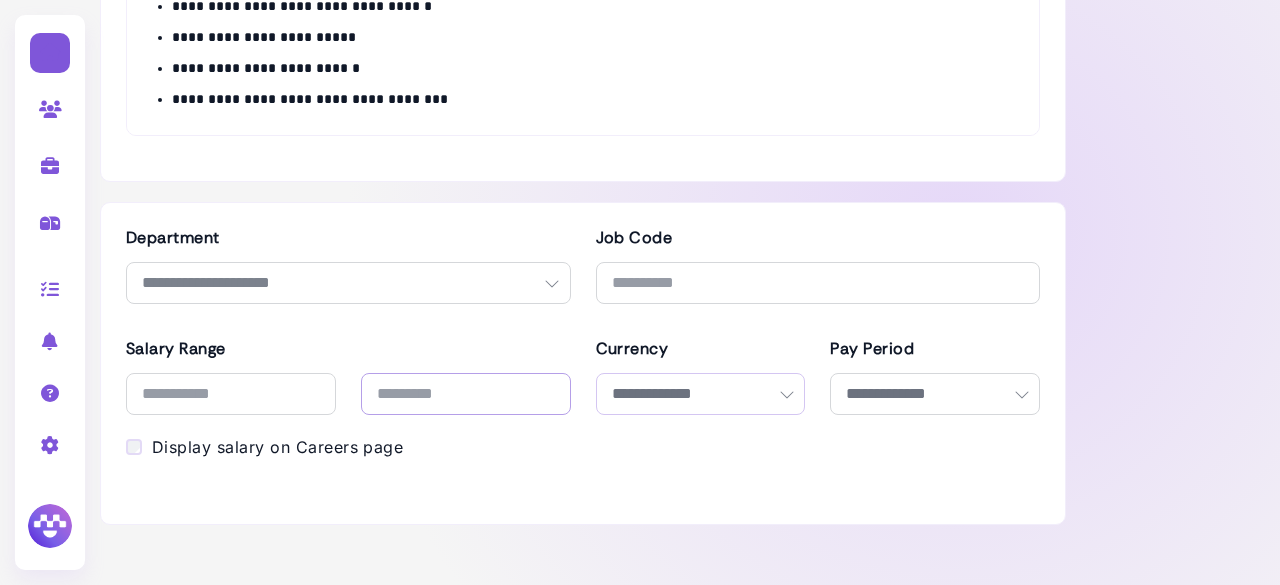 type on "**" 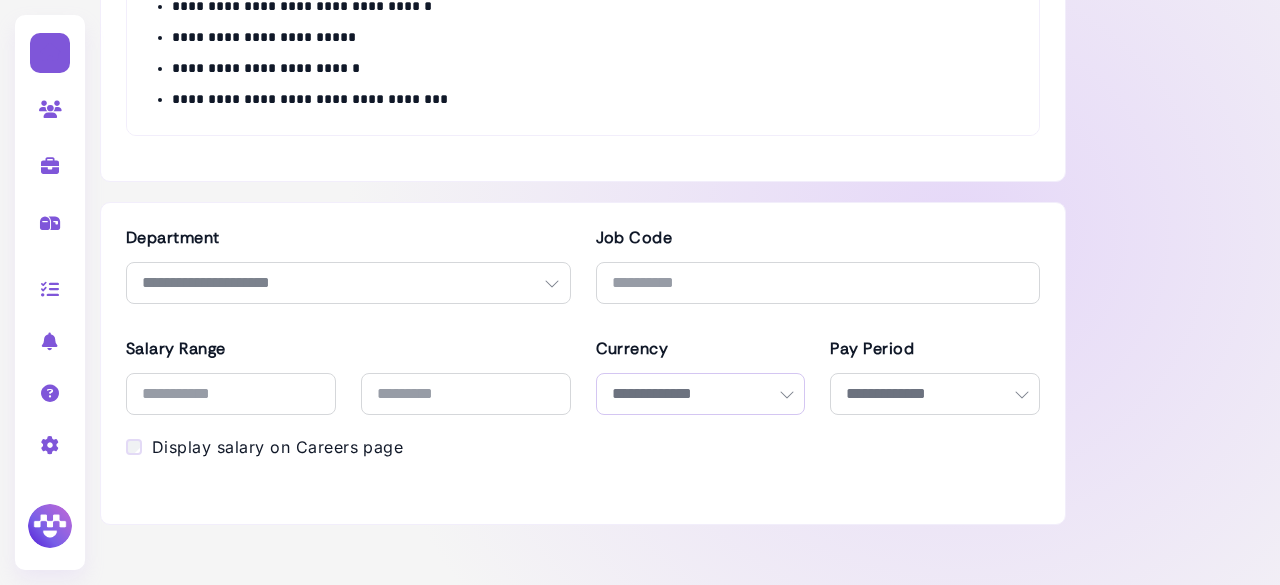 click on "**********" at bounding box center (701, 394) 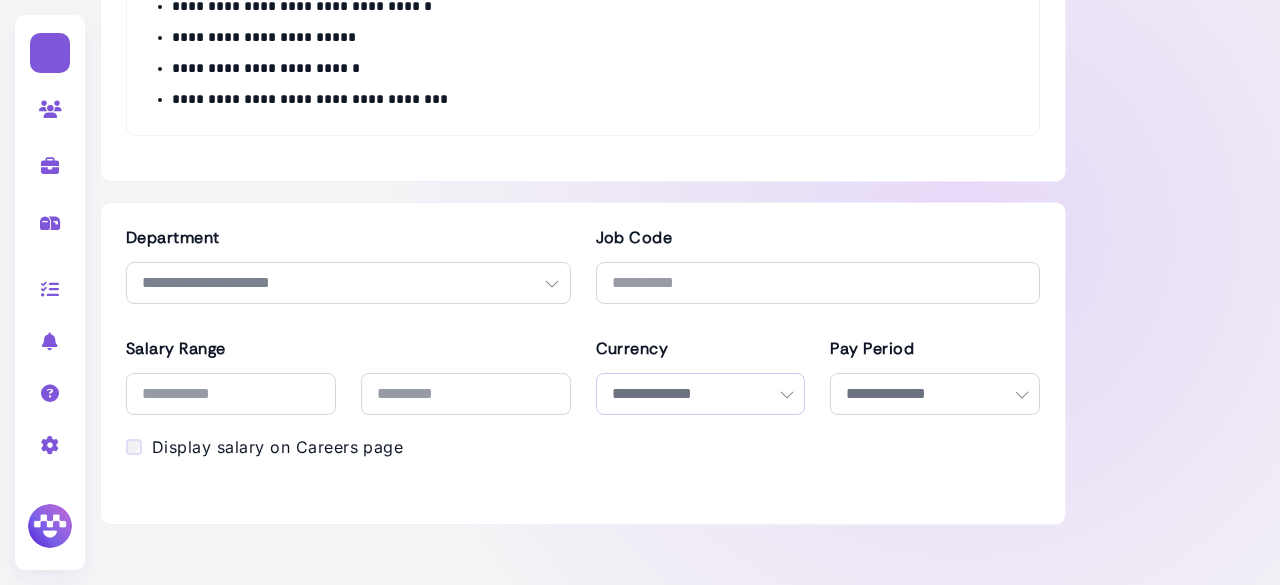 select on "***" 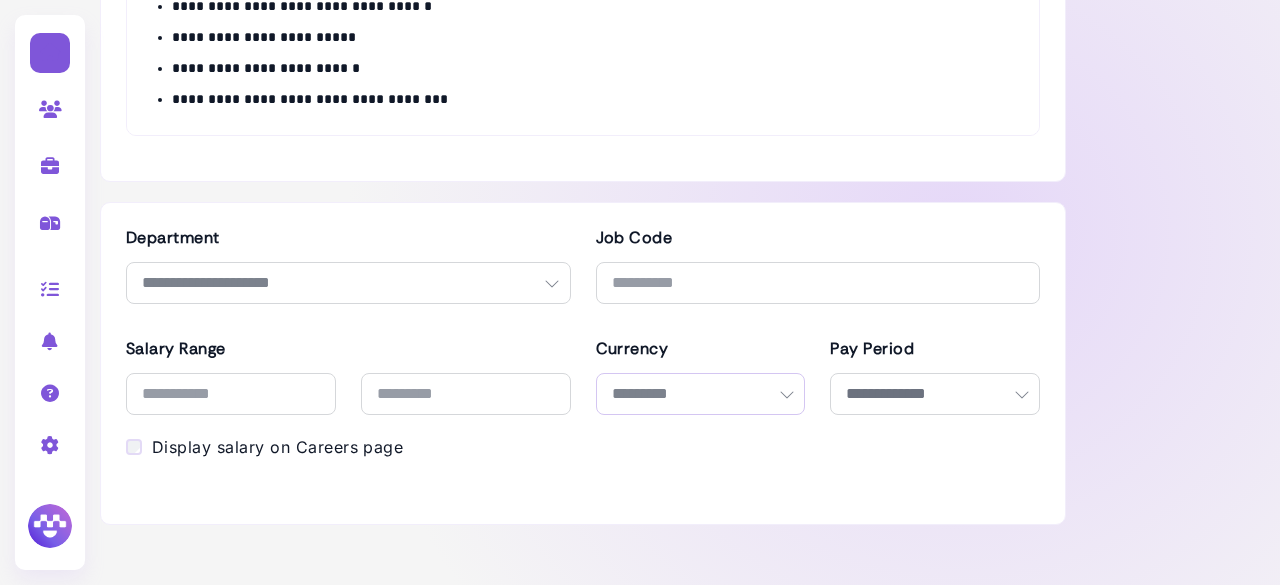 click on "**********" at bounding box center [701, 394] 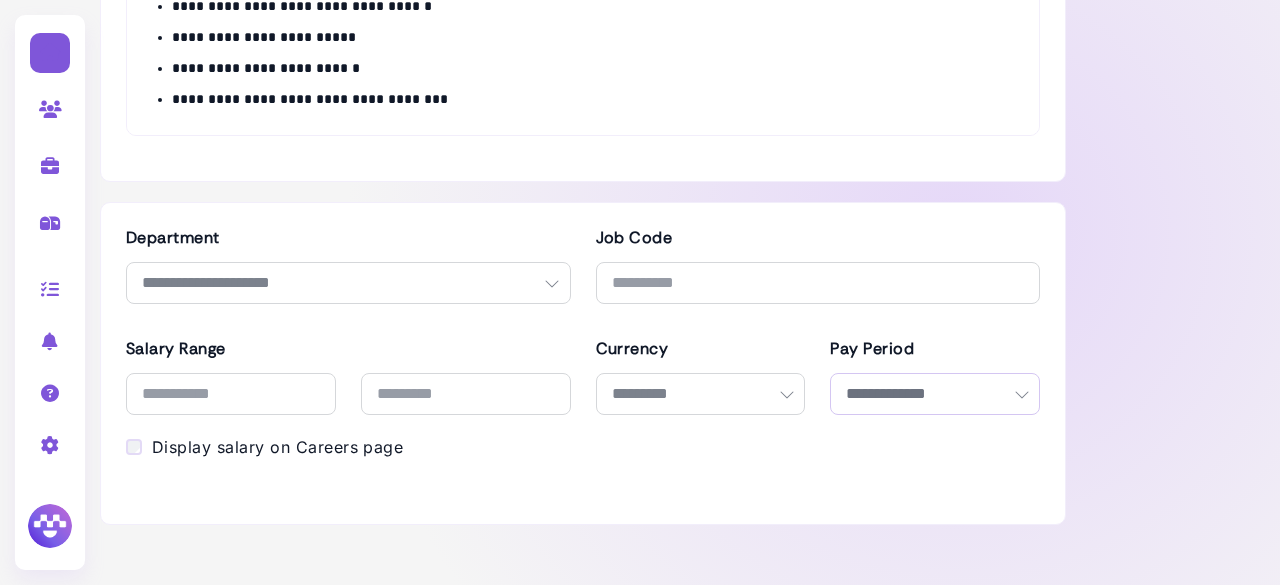 click on "**********" at bounding box center [935, 394] 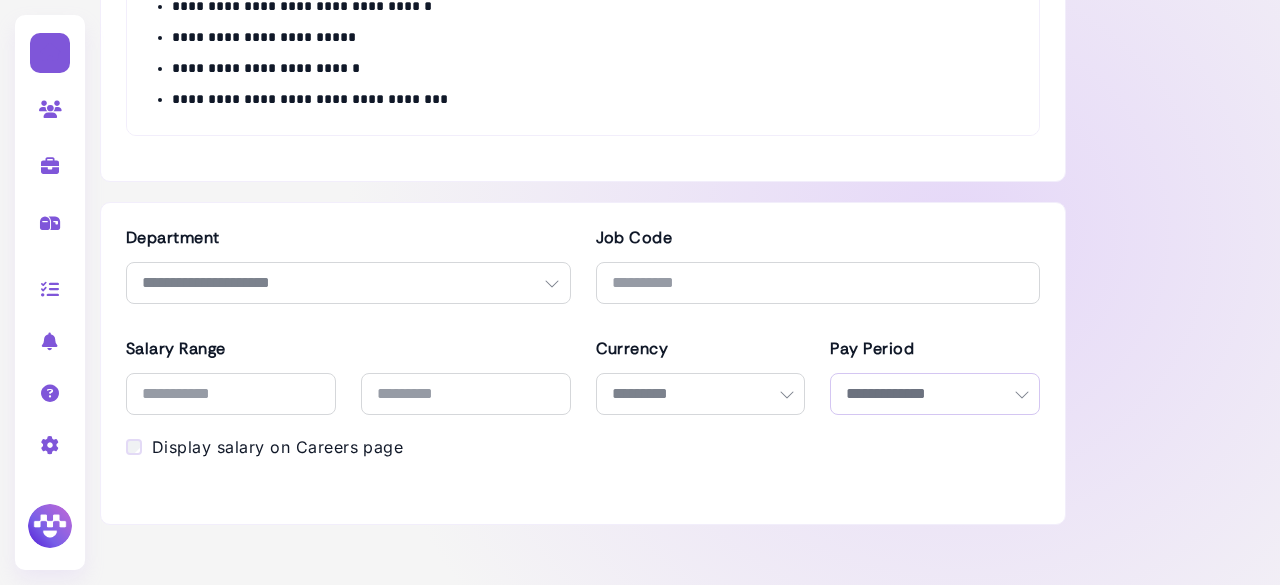 select on "******" 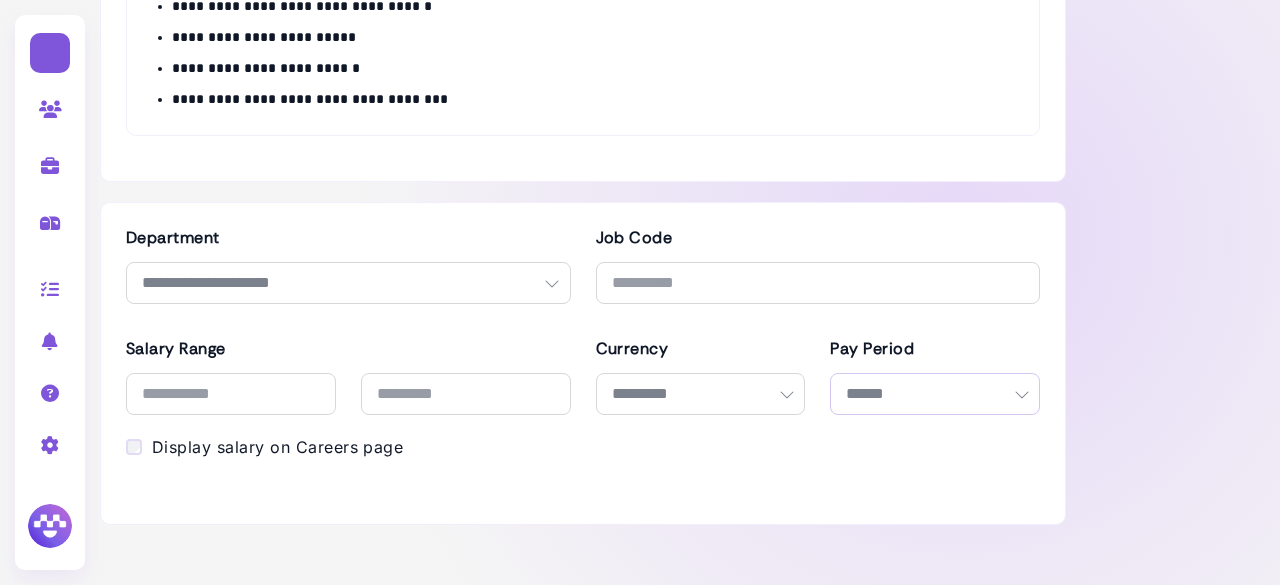 click on "**********" at bounding box center (935, 394) 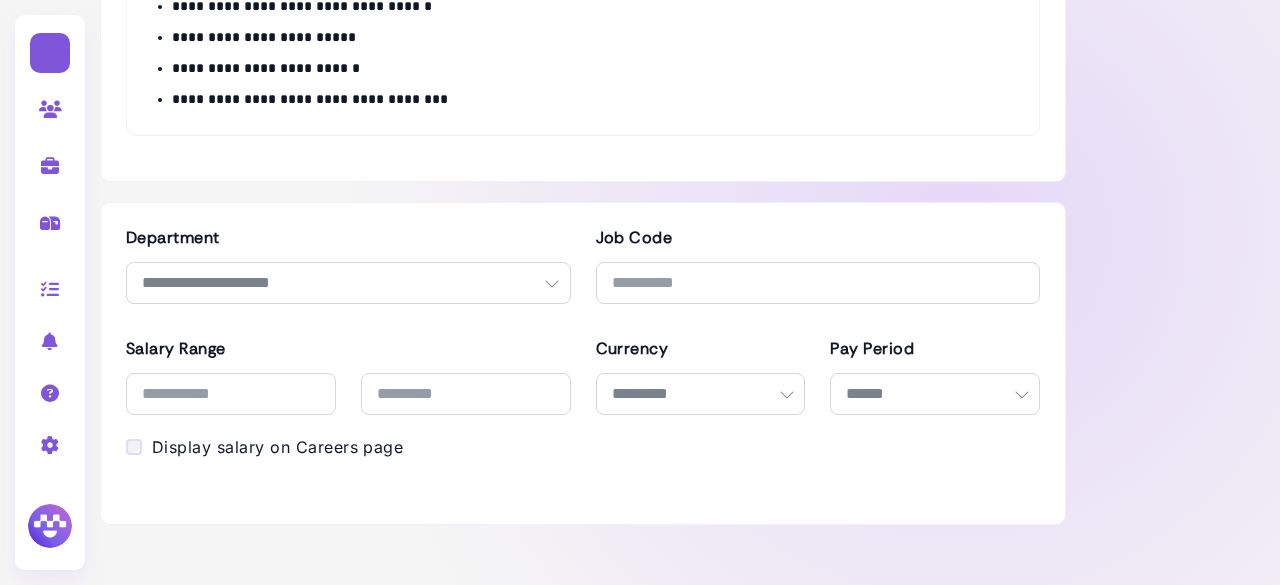 click on "Display salary on Careers page" at bounding box center [277, 447] 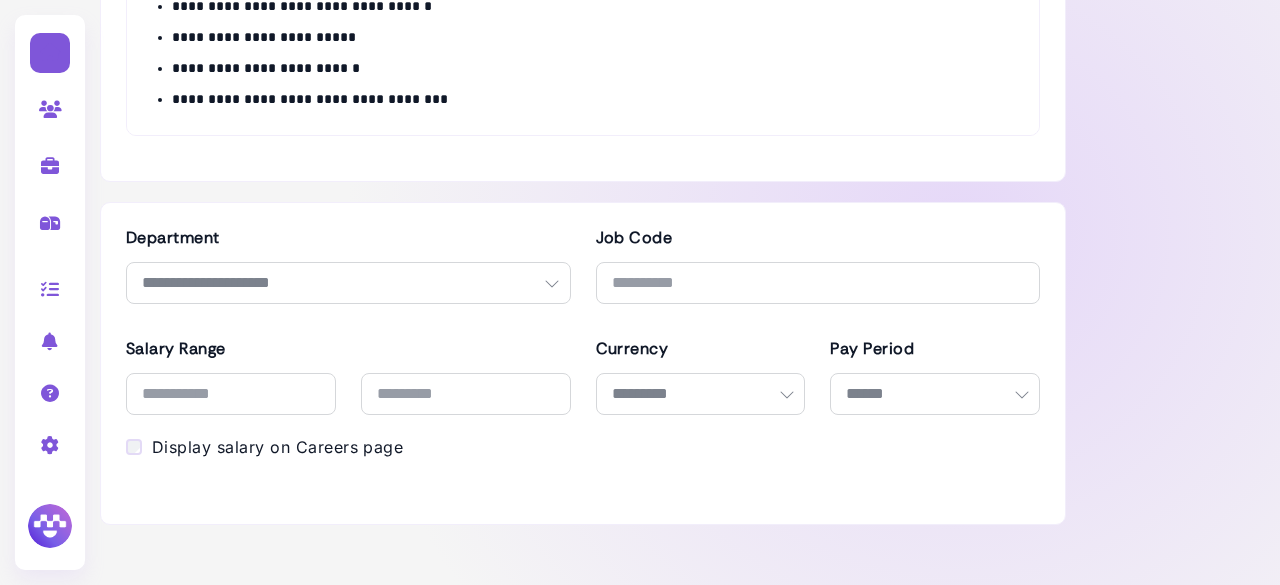 click on "Display salary on Careers page" at bounding box center [277, 447] 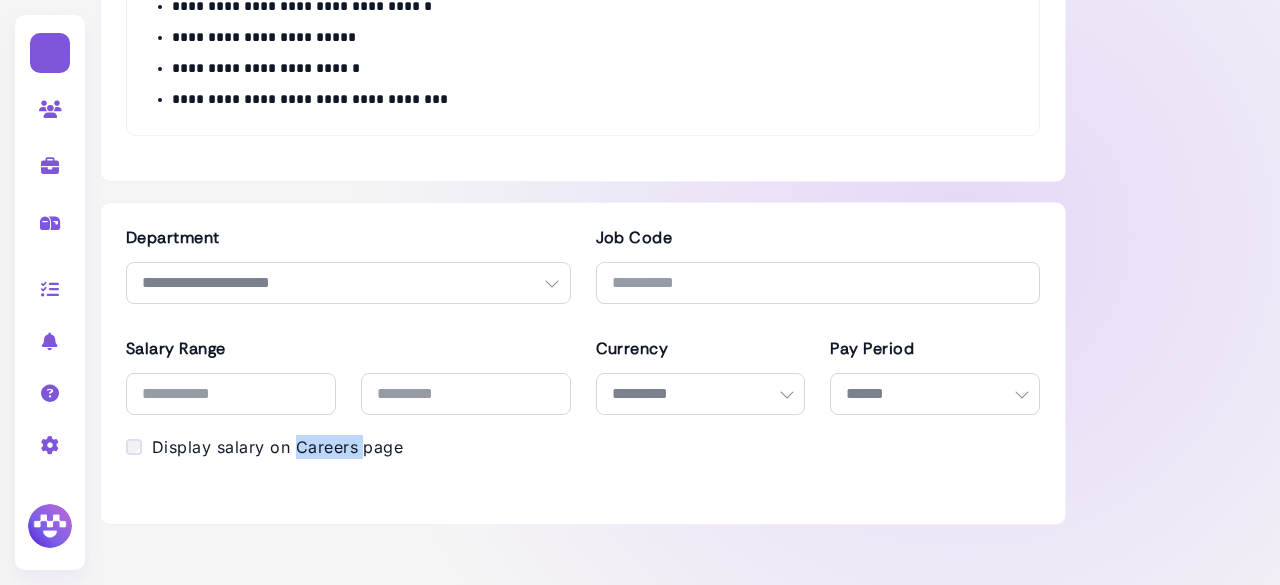 click on "Display salary on Careers page" at bounding box center [277, 447] 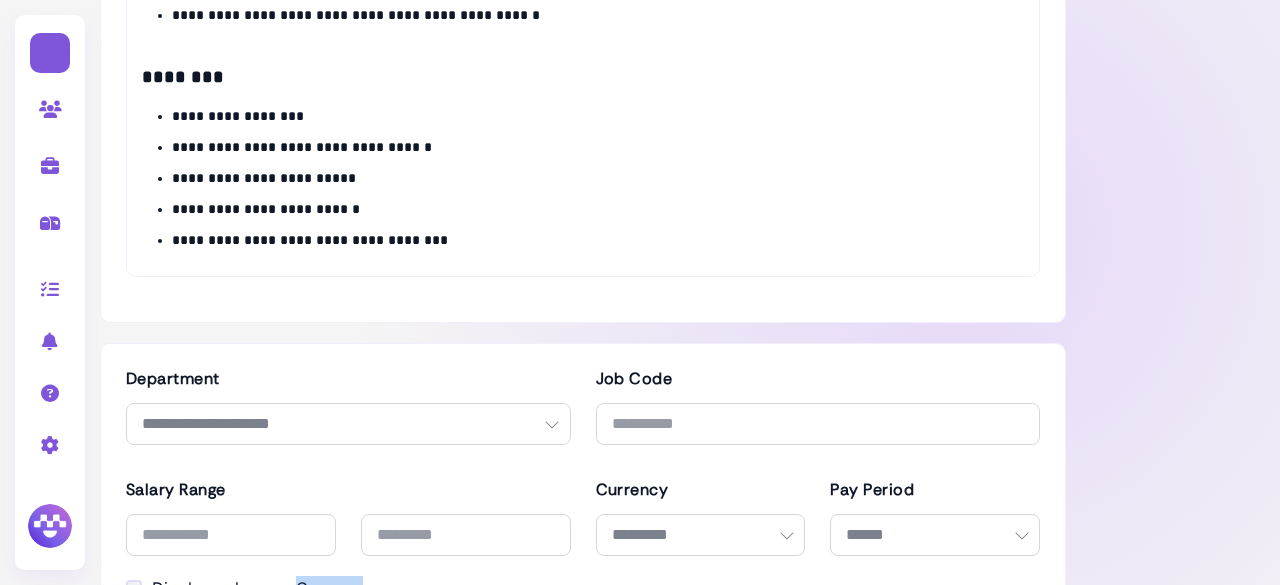 scroll, scrollTop: 1124, scrollLeft: 0, axis: vertical 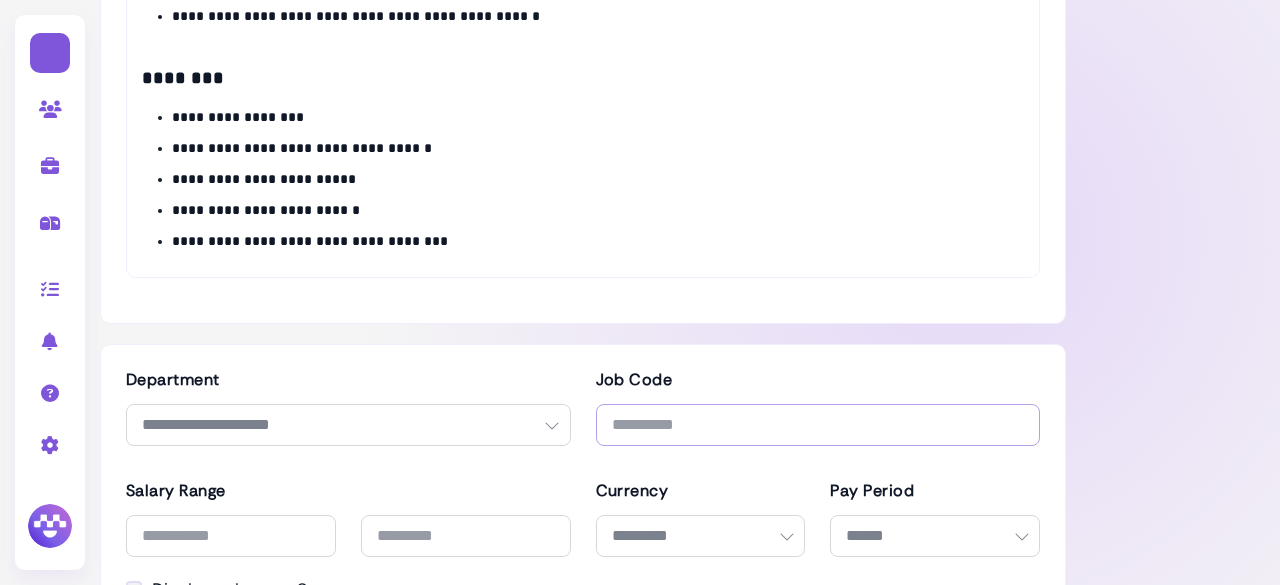 click at bounding box center [818, 425] 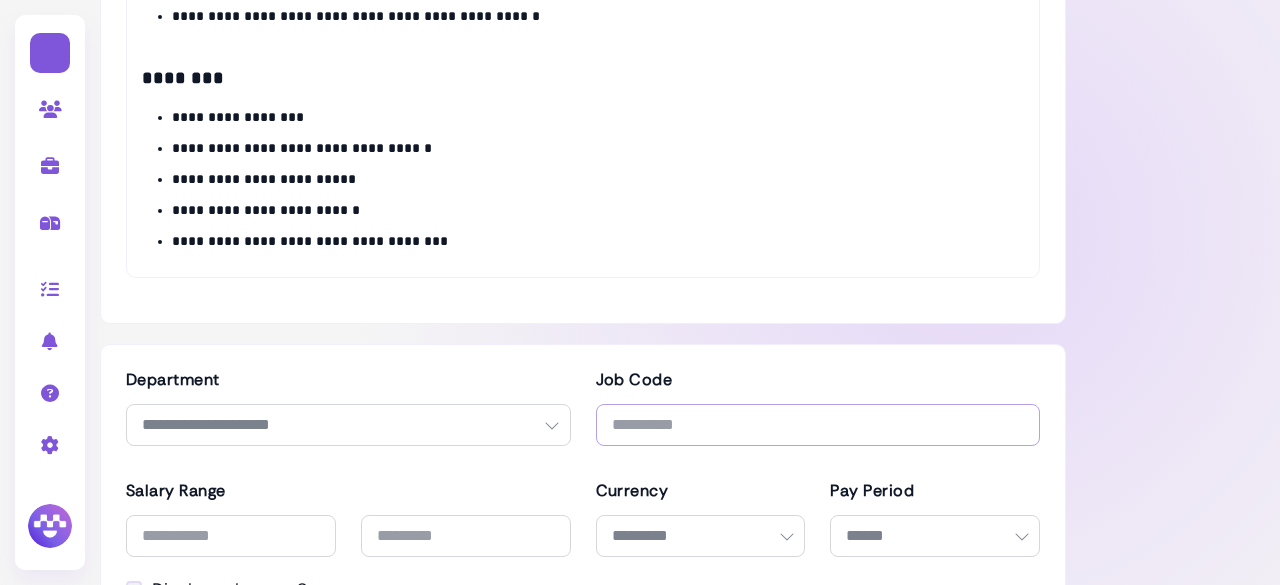 click at bounding box center (818, 425) 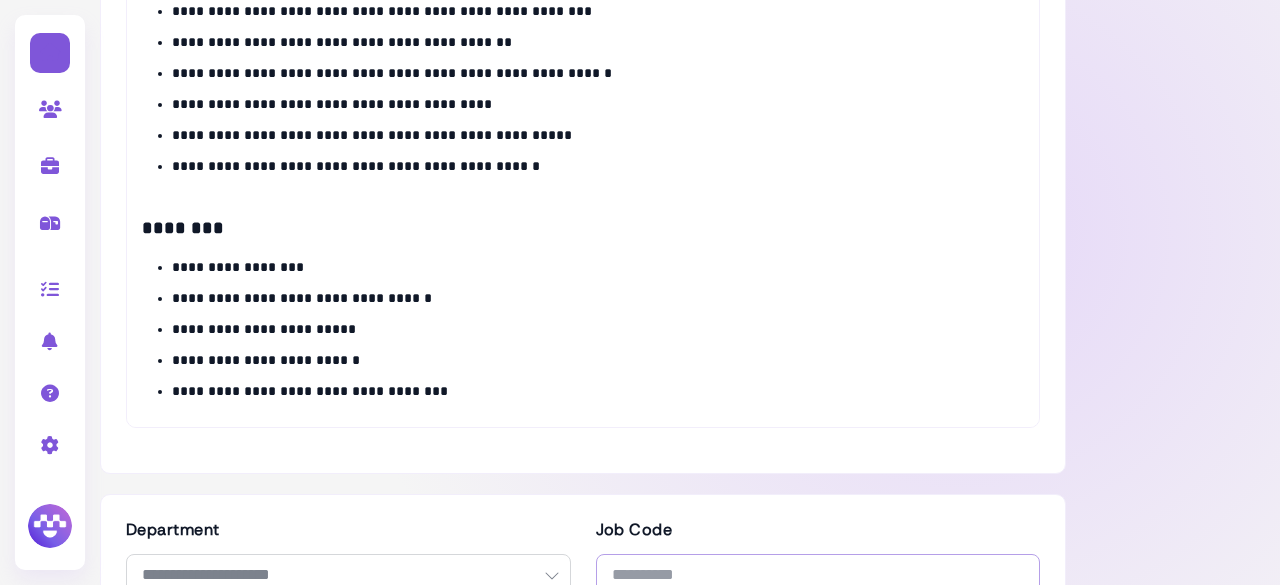 scroll, scrollTop: 908, scrollLeft: 0, axis: vertical 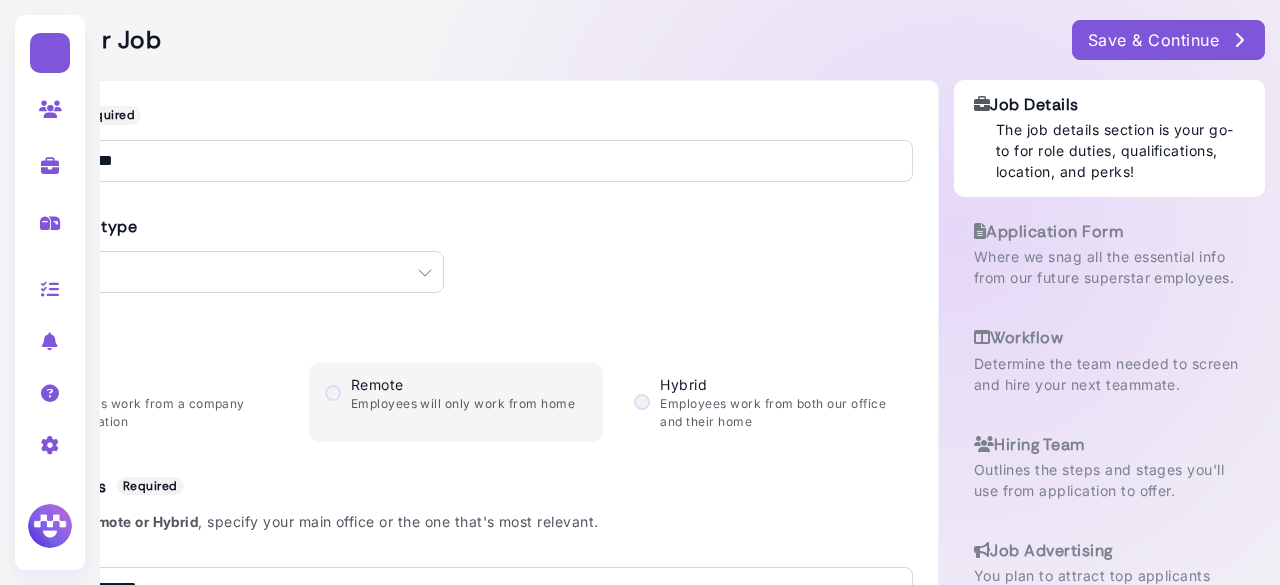 click on "Save & Continue" at bounding box center [1168, 40] 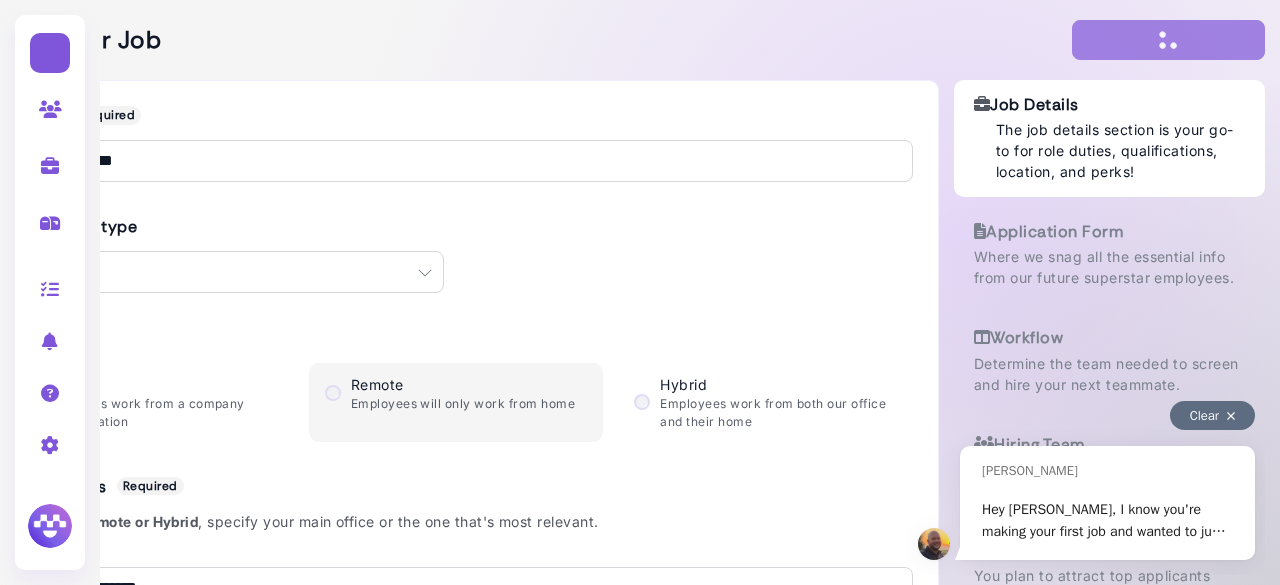 scroll, scrollTop: 0, scrollLeft: 0, axis: both 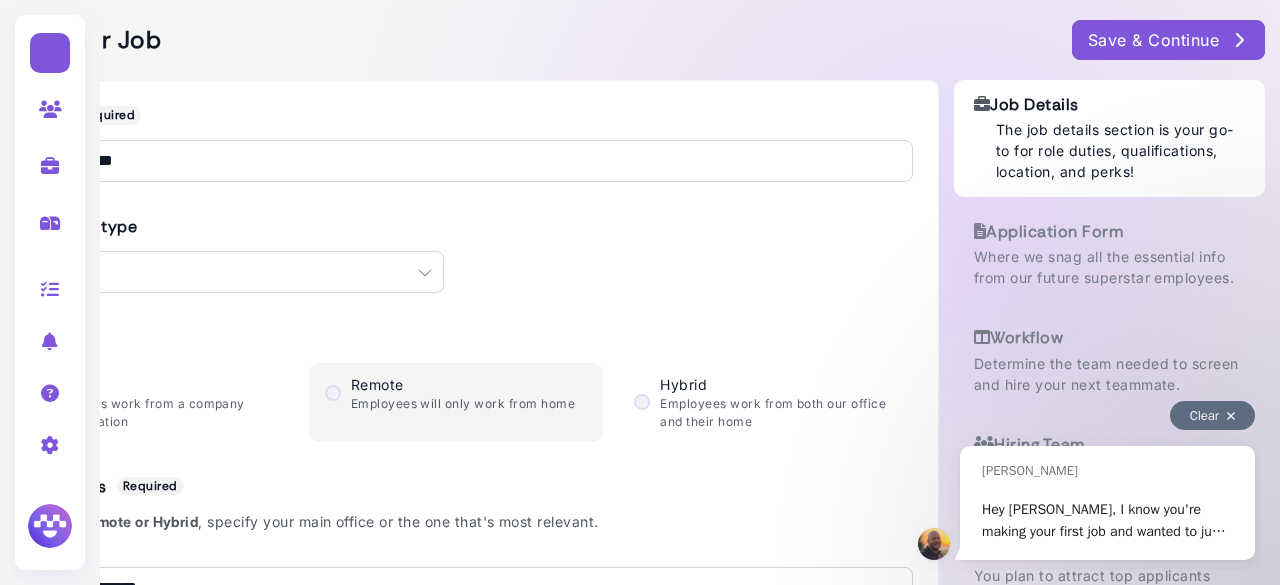 select on "********" 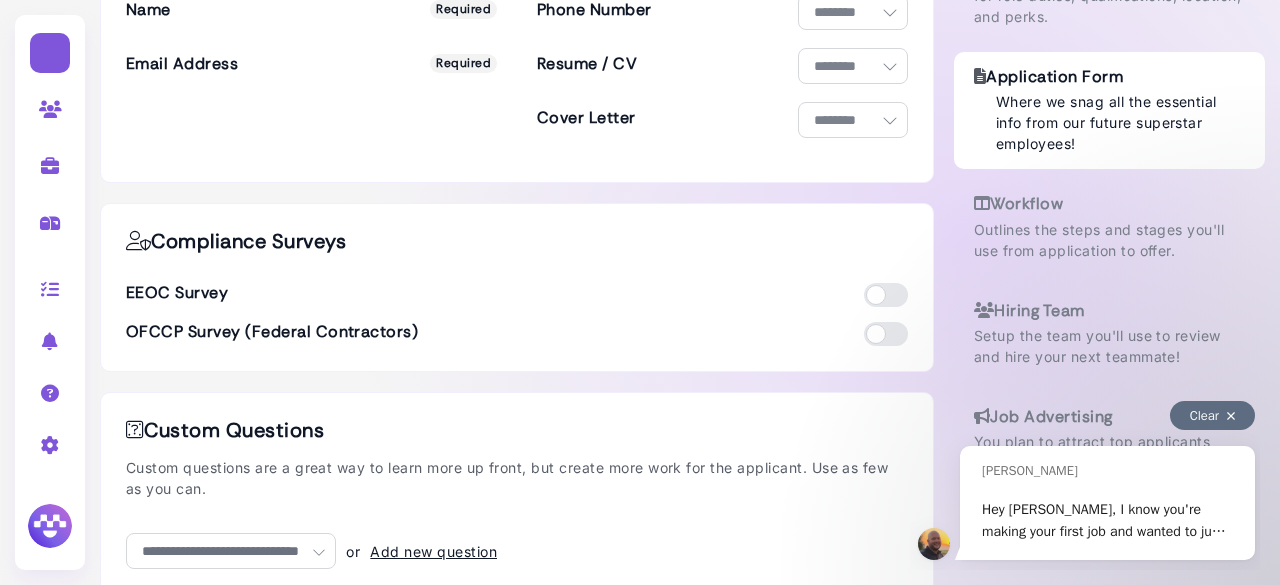 scroll, scrollTop: 199, scrollLeft: 0, axis: vertical 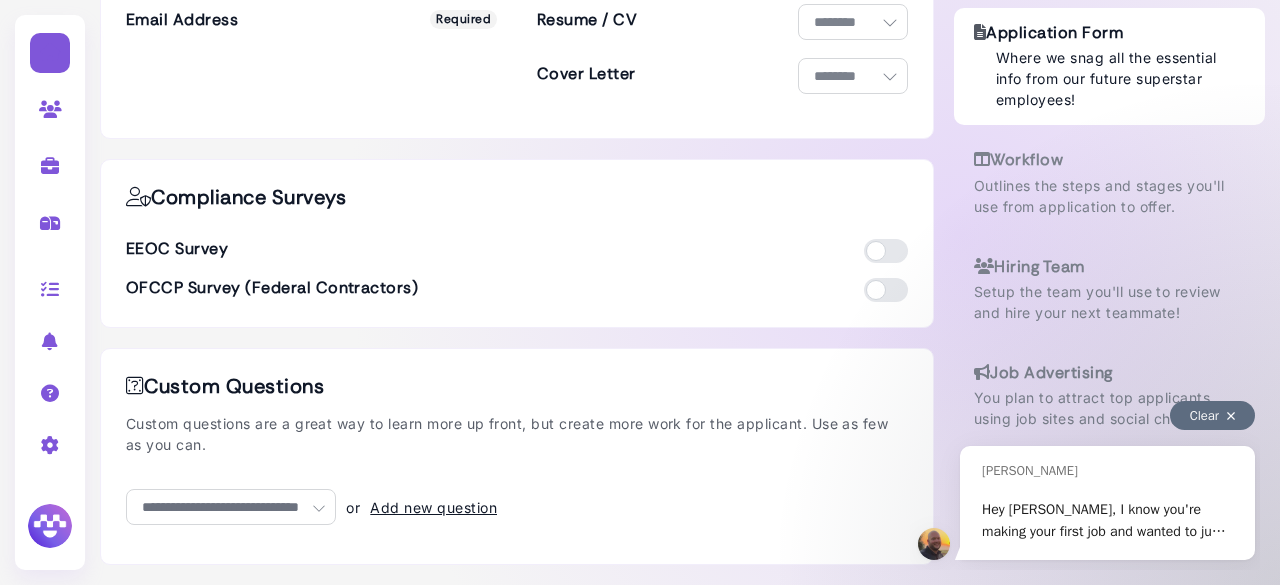 click at bounding box center [886, 251] 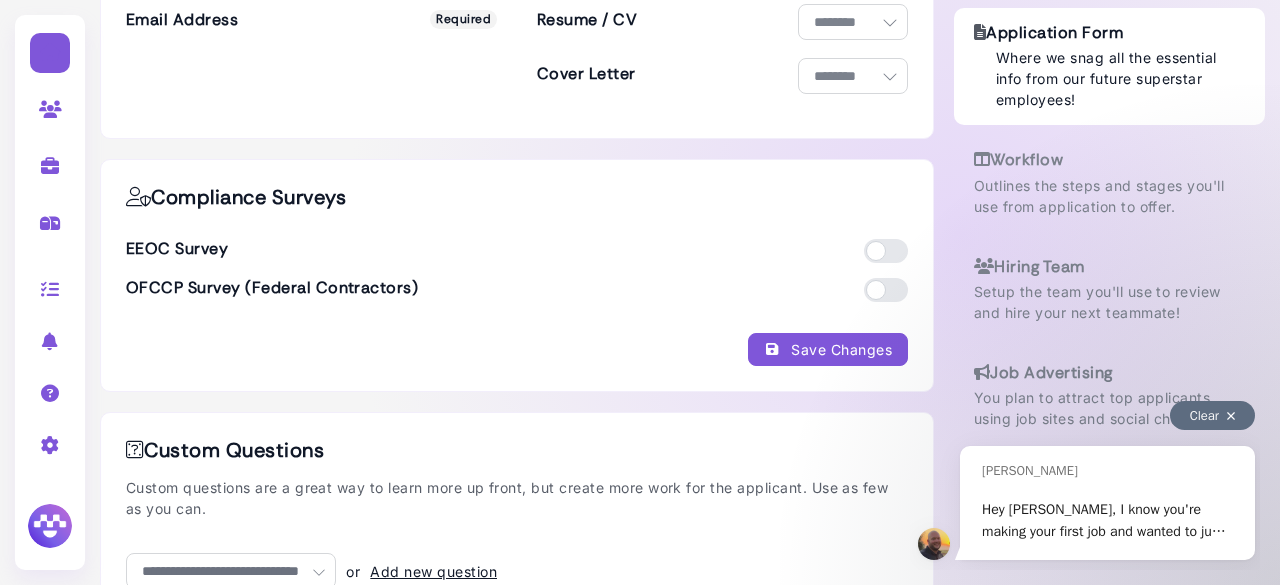 click at bounding box center [886, 290] 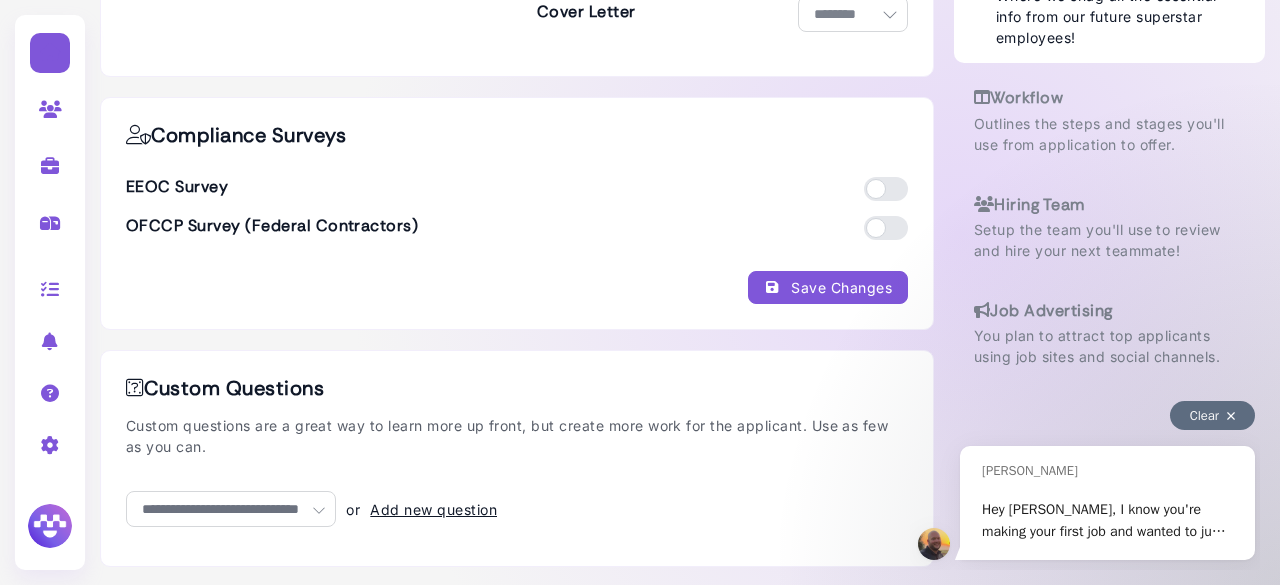 scroll, scrollTop: 263, scrollLeft: 0, axis: vertical 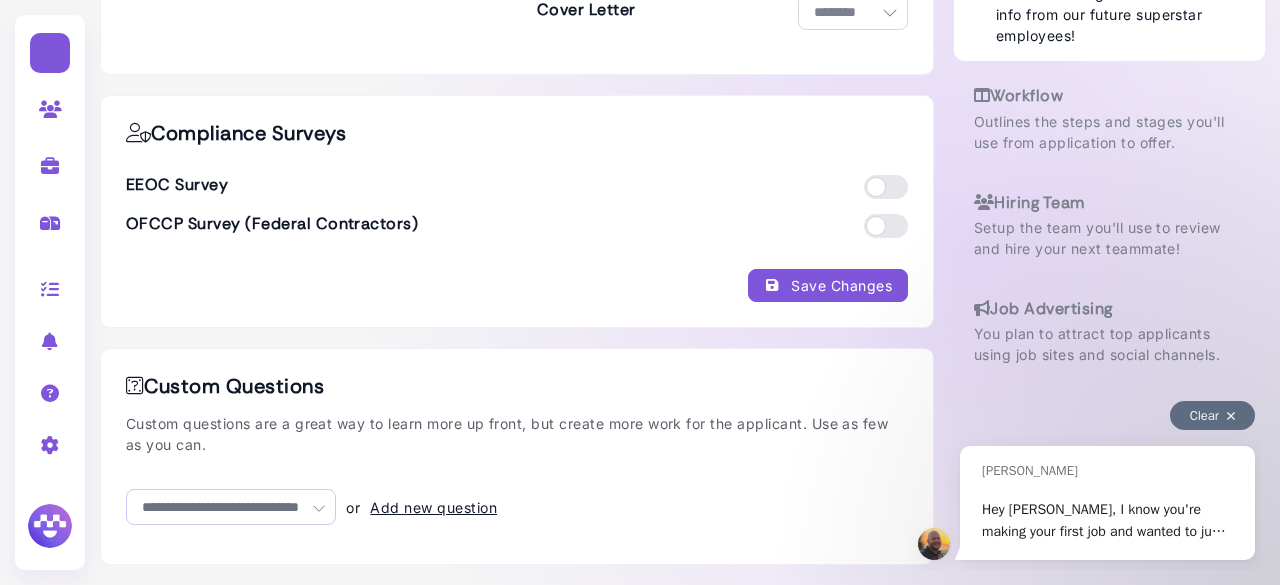 click on "**********" at bounding box center [231, 507] 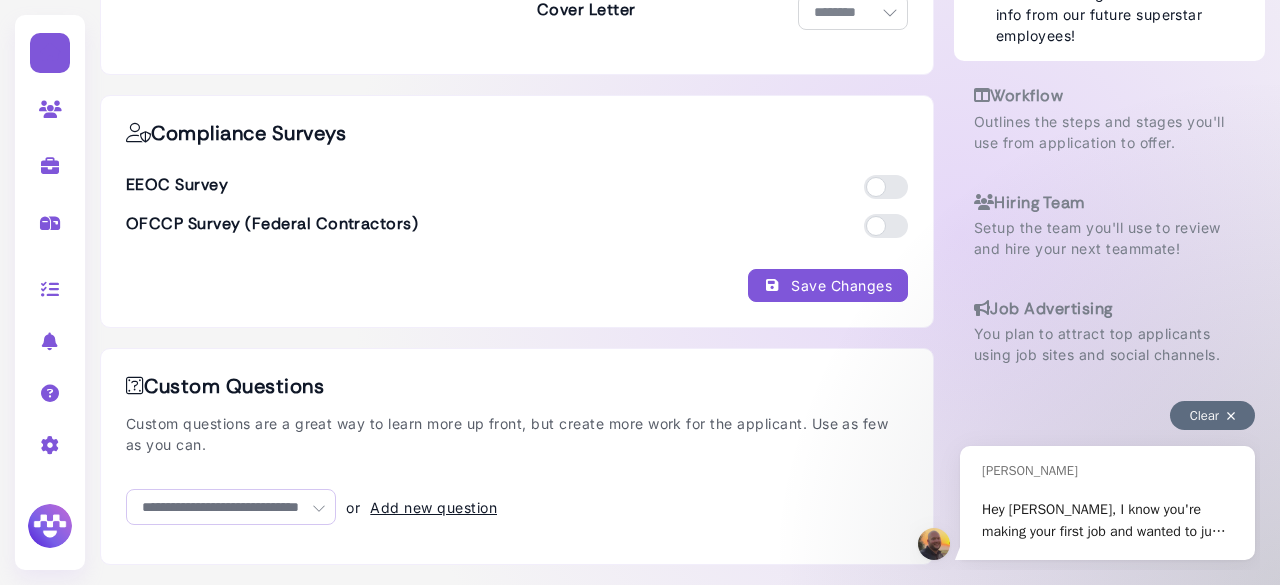 click on "**********" at bounding box center (231, 507) 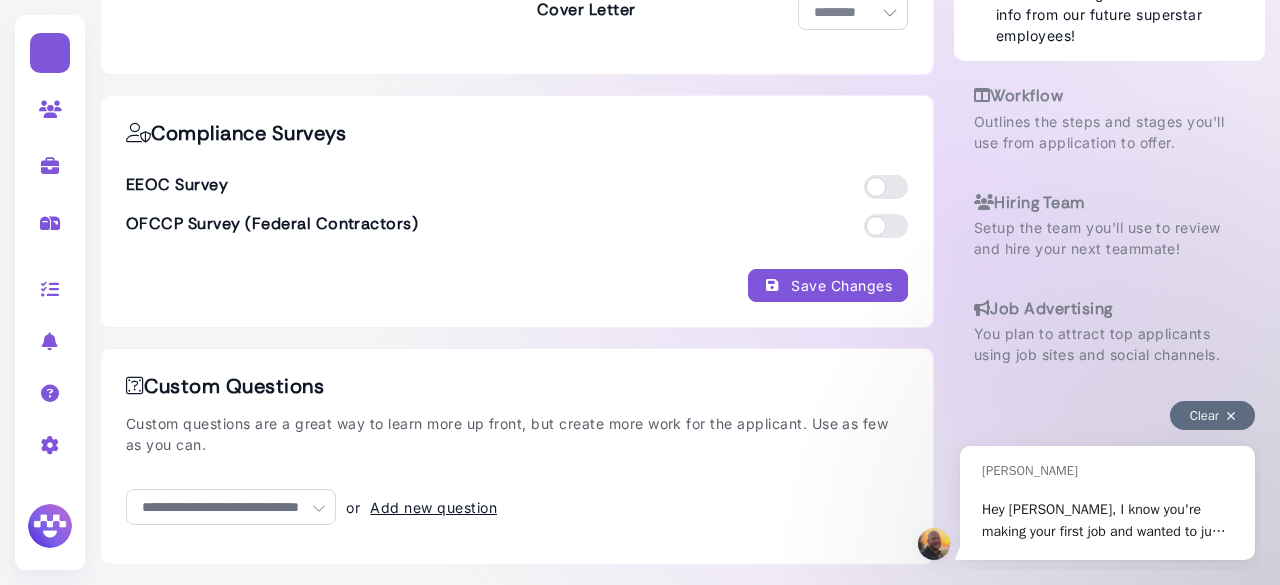 click on "**********" at bounding box center (517, 191) 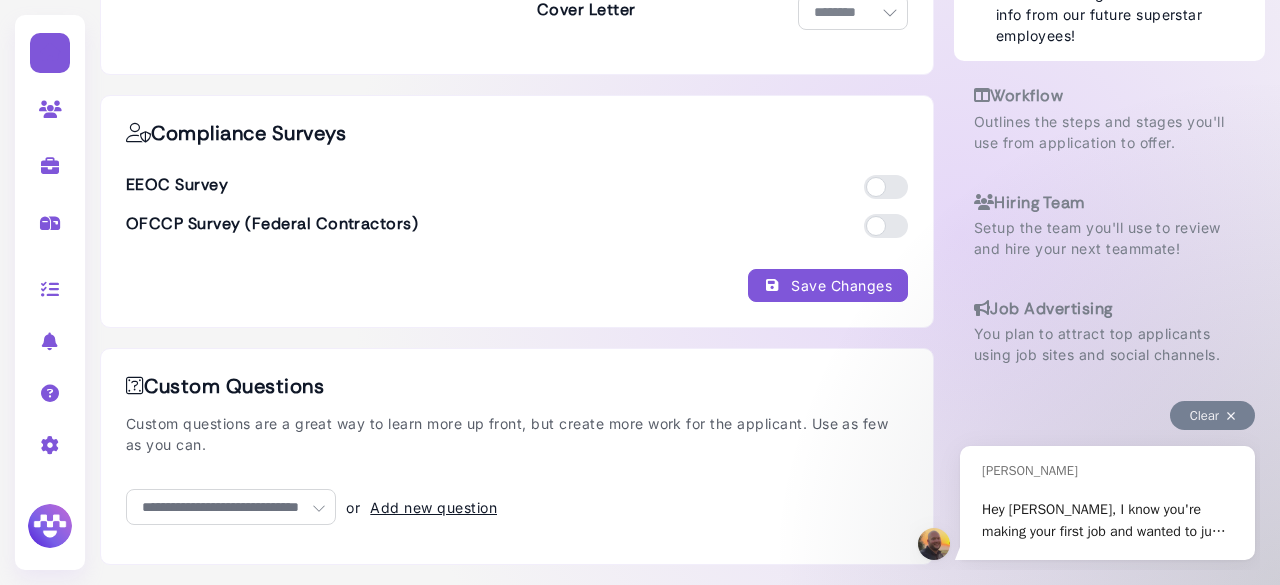 click on "Hey Kağan,  I know you're making your first job and wanted to jump in quick.  Can you send over your company's LinkedIn page? We verify companies so job boards can post them faster.   I can get it done same day and we'll just need to do this once." at bounding box center [1107, 517] 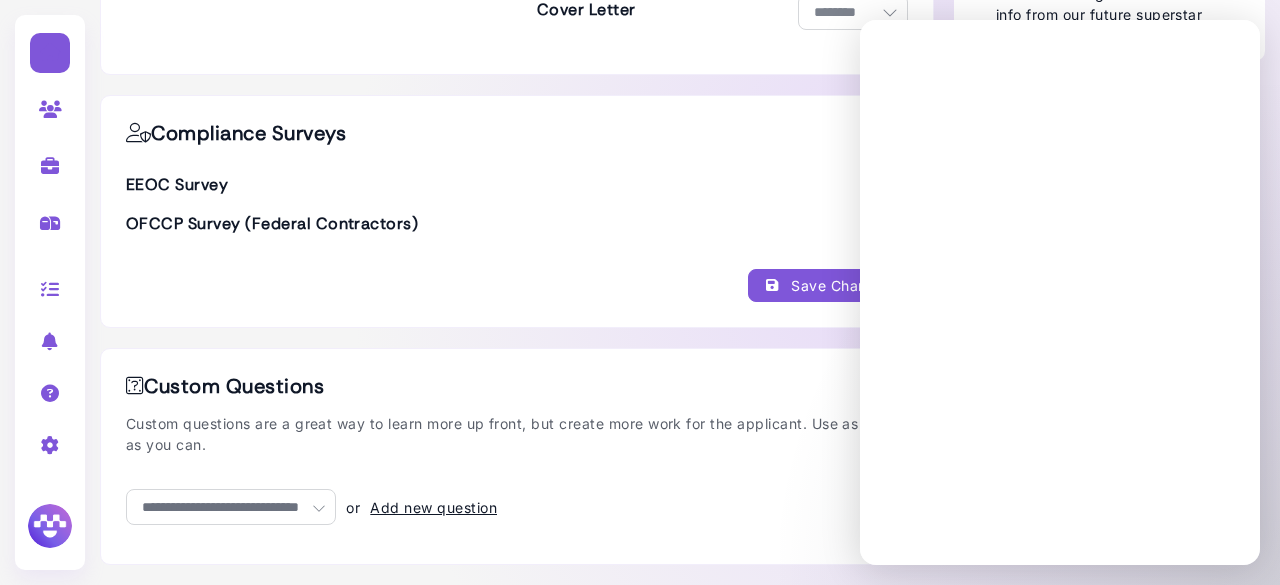 scroll, scrollTop: 0, scrollLeft: 0, axis: both 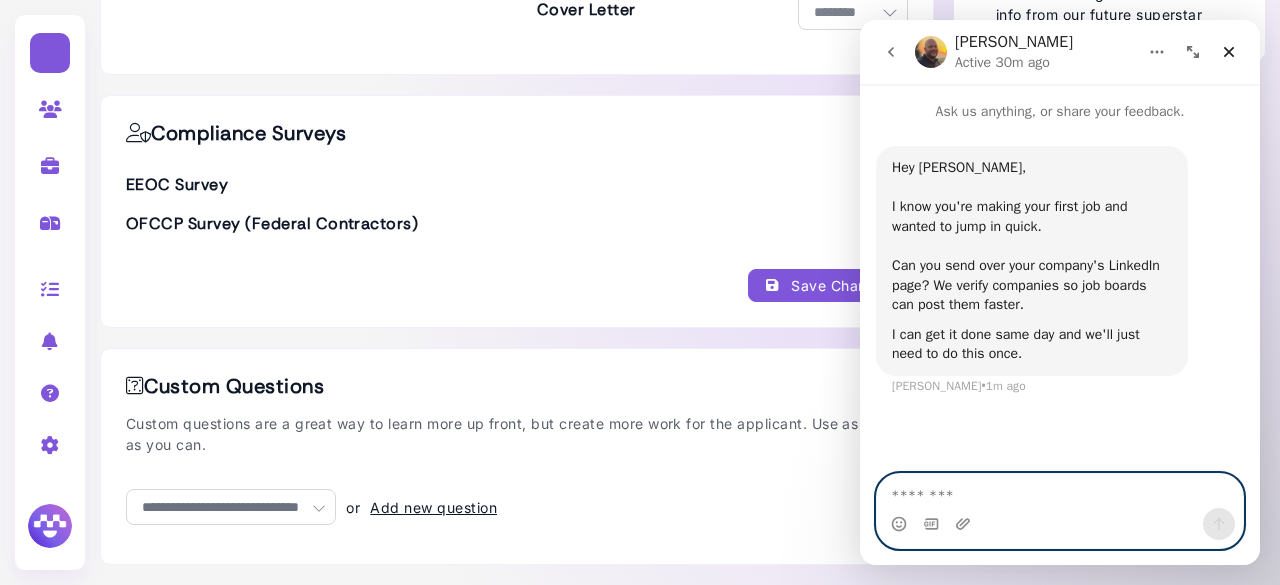 paste on "**********" 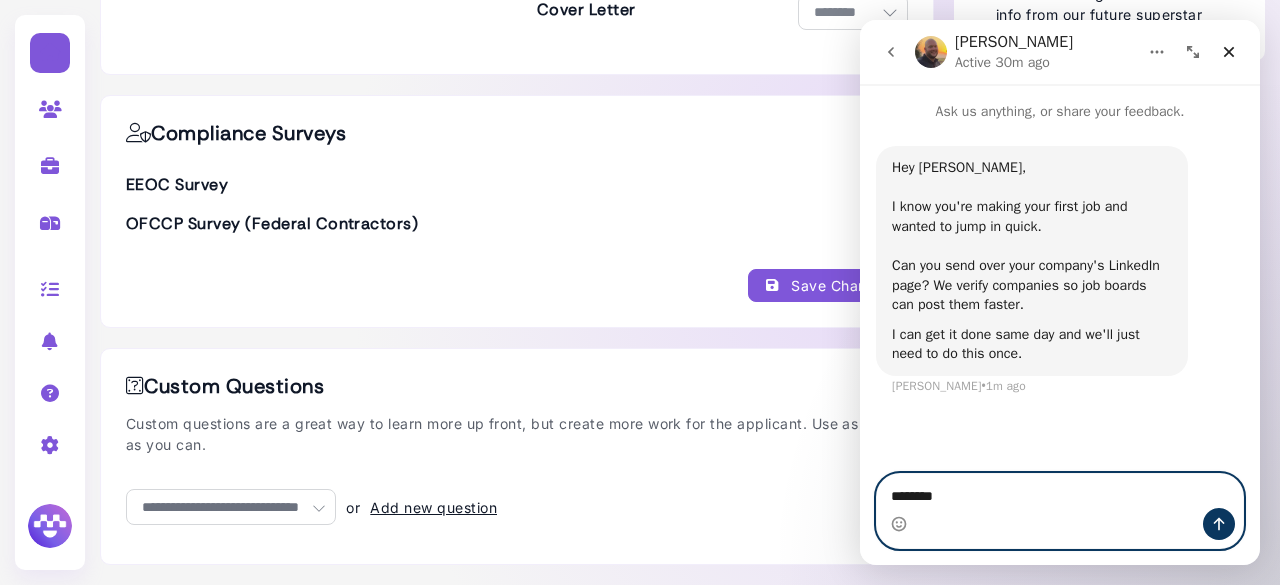 type on "********" 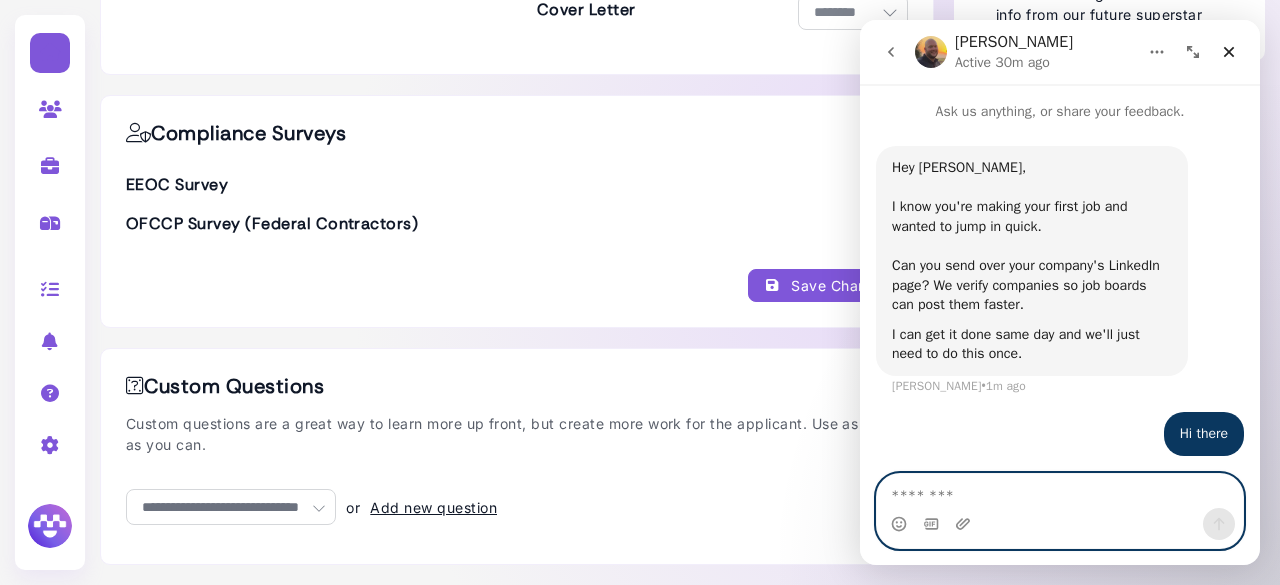 scroll, scrollTop: 3, scrollLeft: 0, axis: vertical 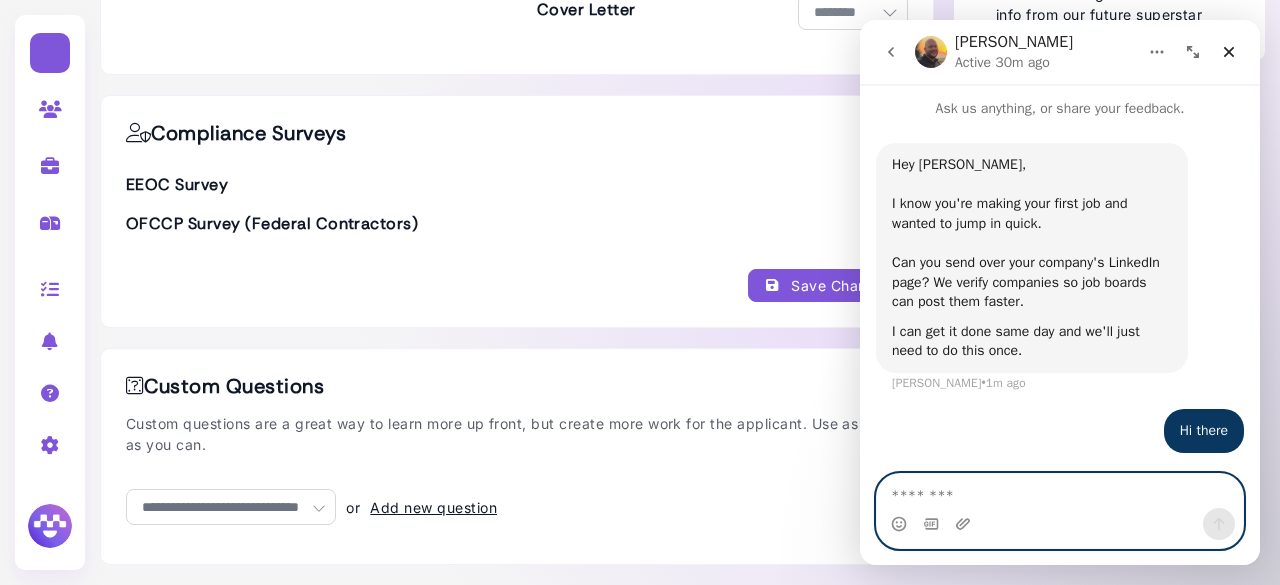 paste on "**********" 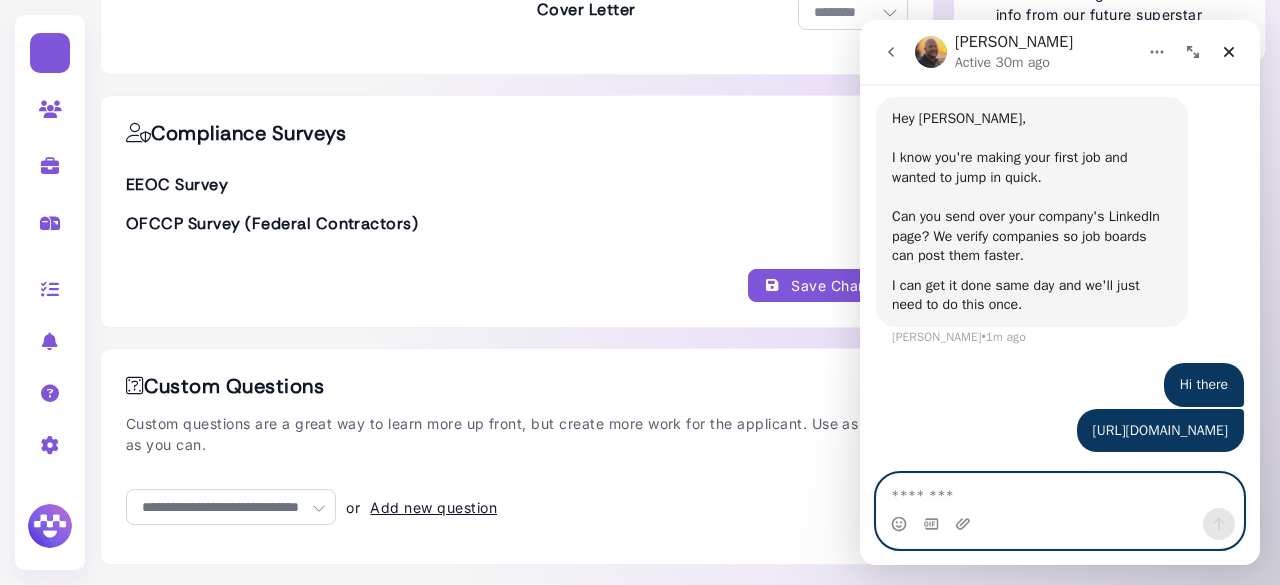 scroll, scrollTop: 68, scrollLeft: 0, axis: vertical 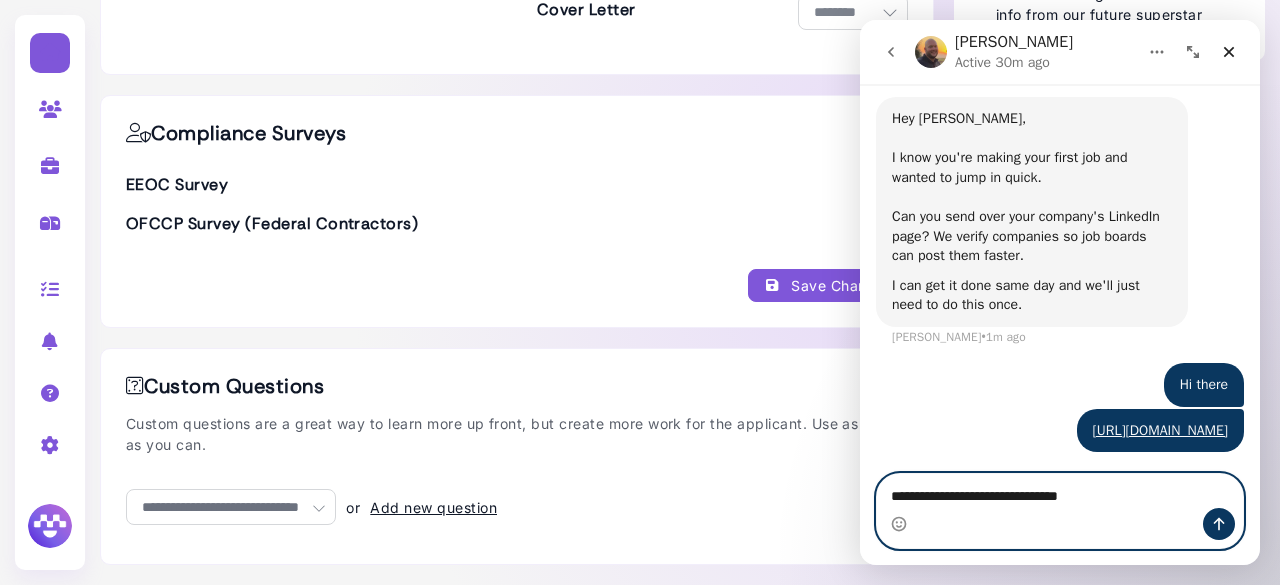 type on "**********" 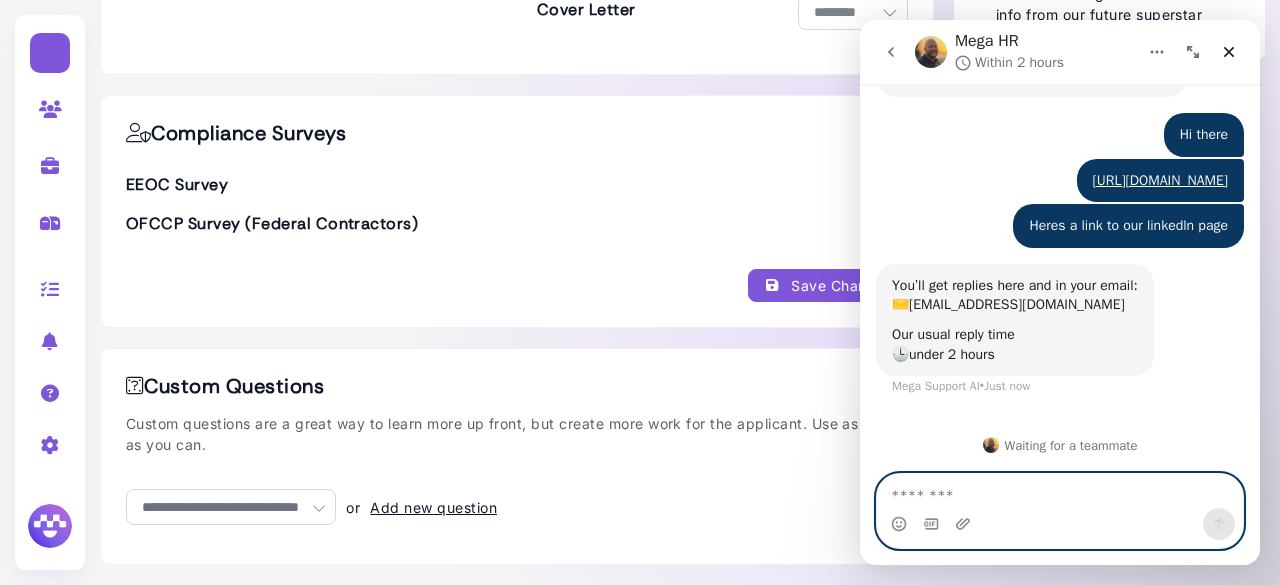 scroll, scrollTop: 298, scrollLeft: 0, axis: vertical 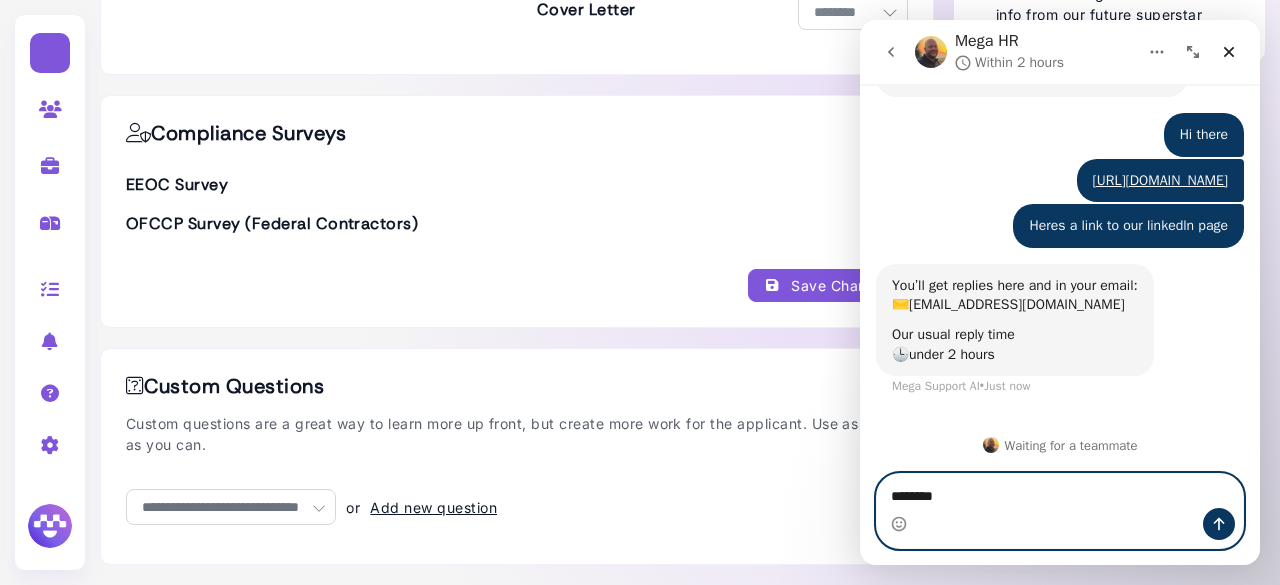 type on "********" 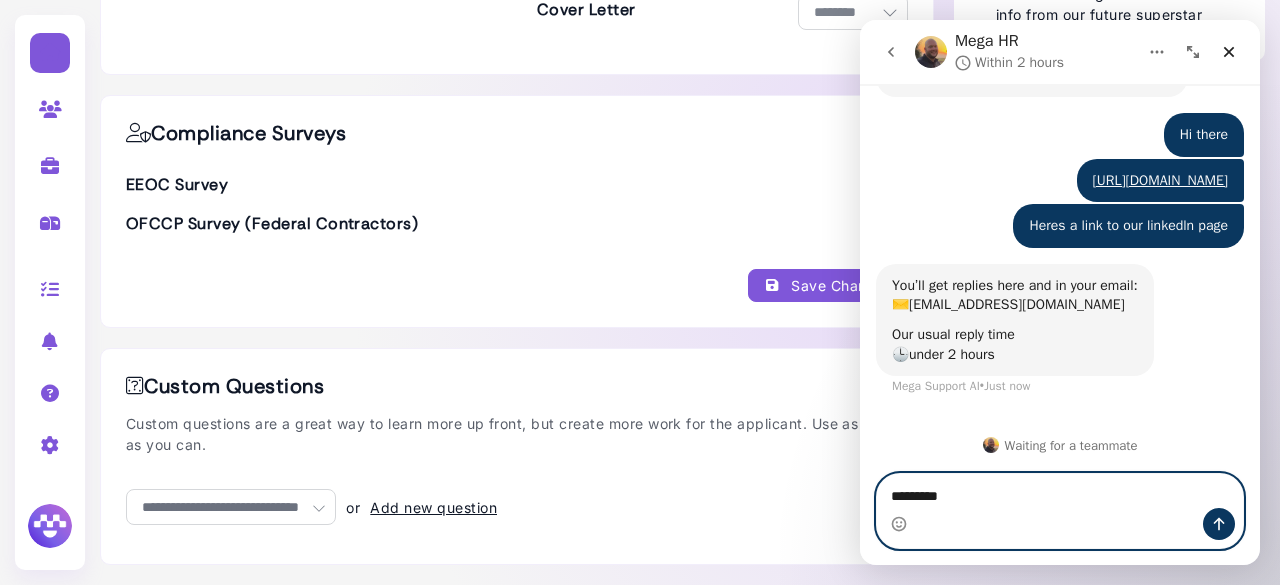 type 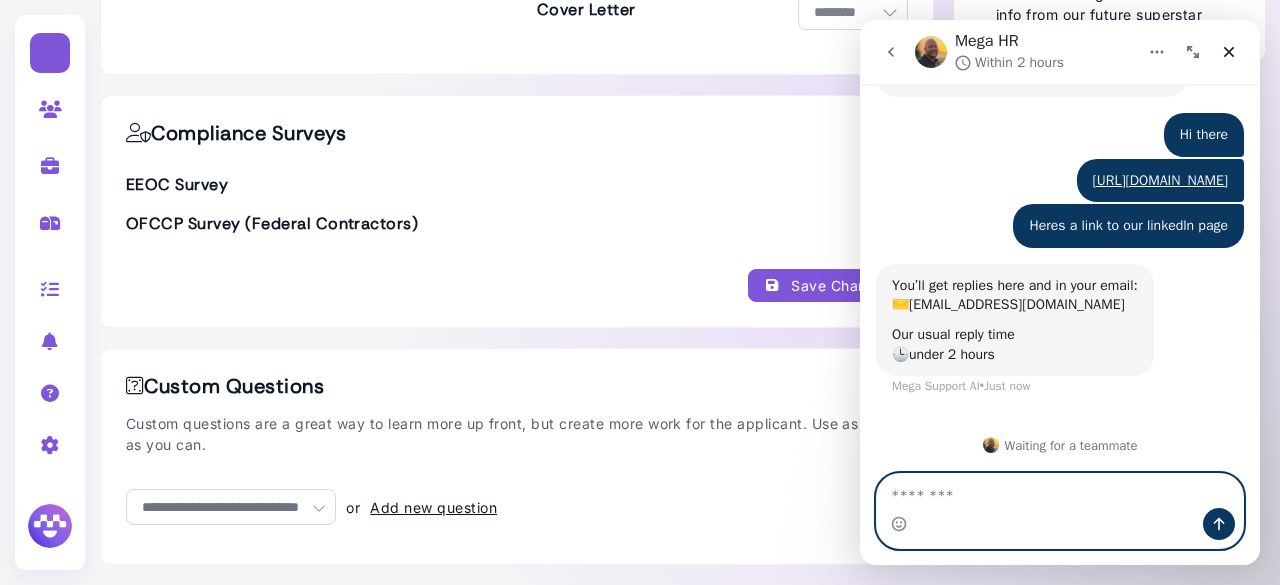 scroll, scrollTop: 358, scrollLeft: 0, axis: vertical 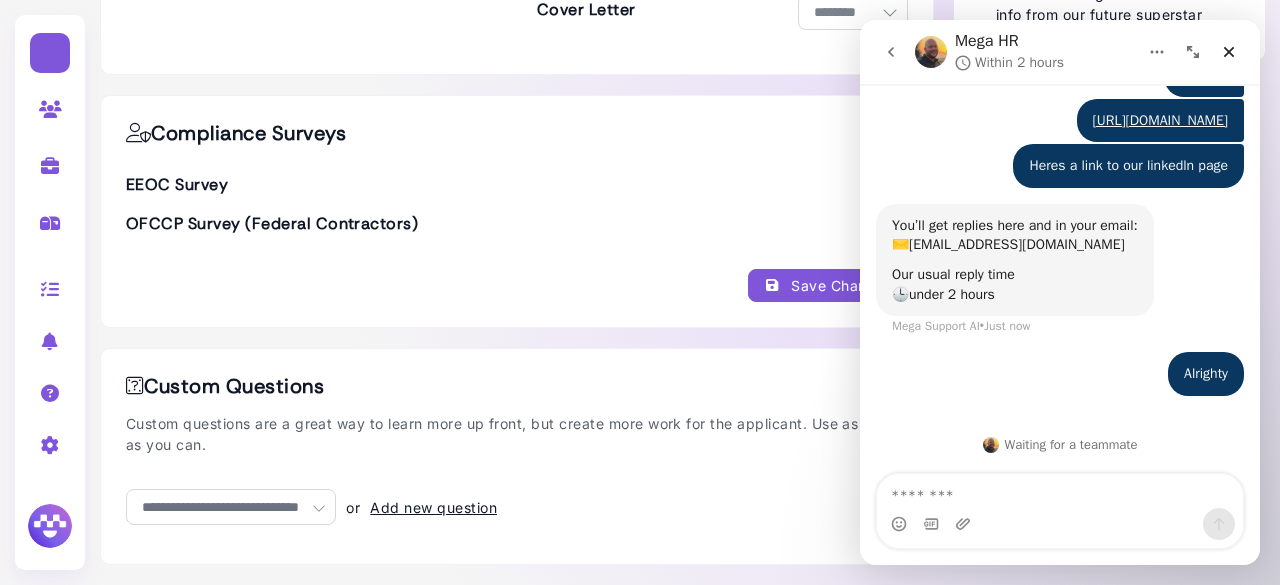 click on "Compliance Surveys   EEOC Survey         OFCCP Survey (Federal Contractors)           Save Changes" at bounding box center (517, 211) 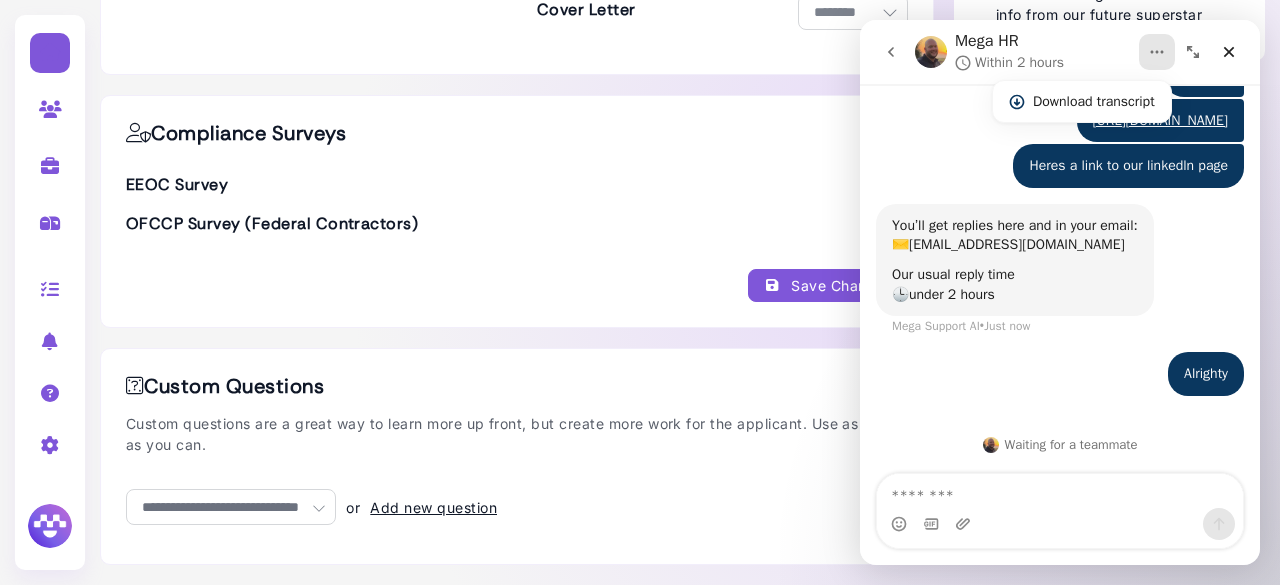click 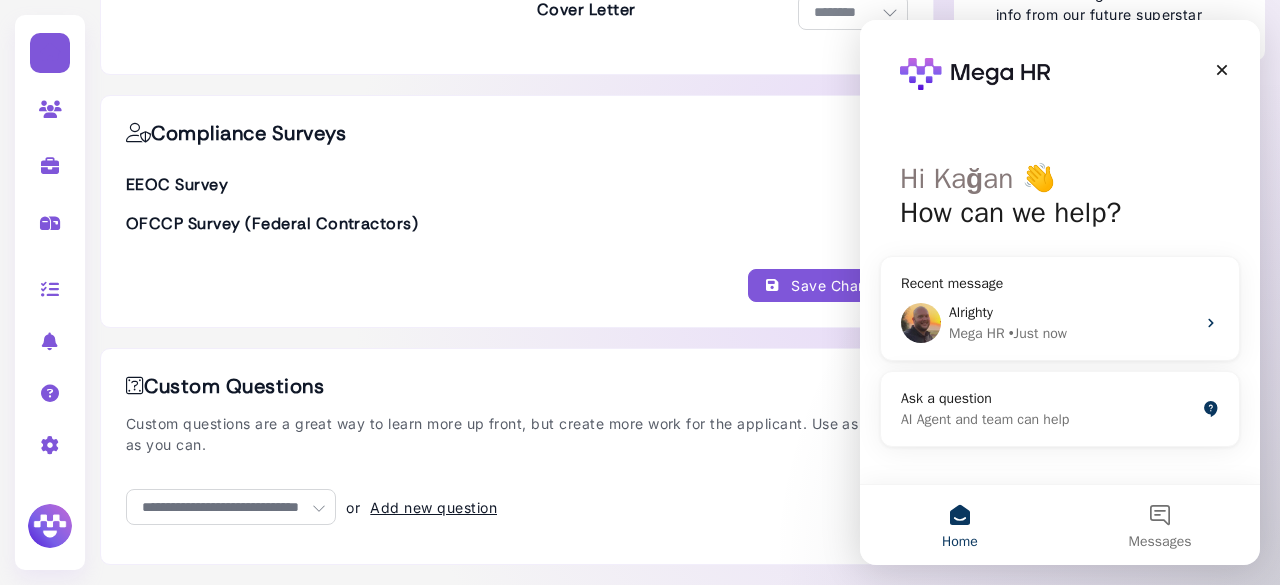 click on "Compliance Surveys" at bounding box center [517, 133] 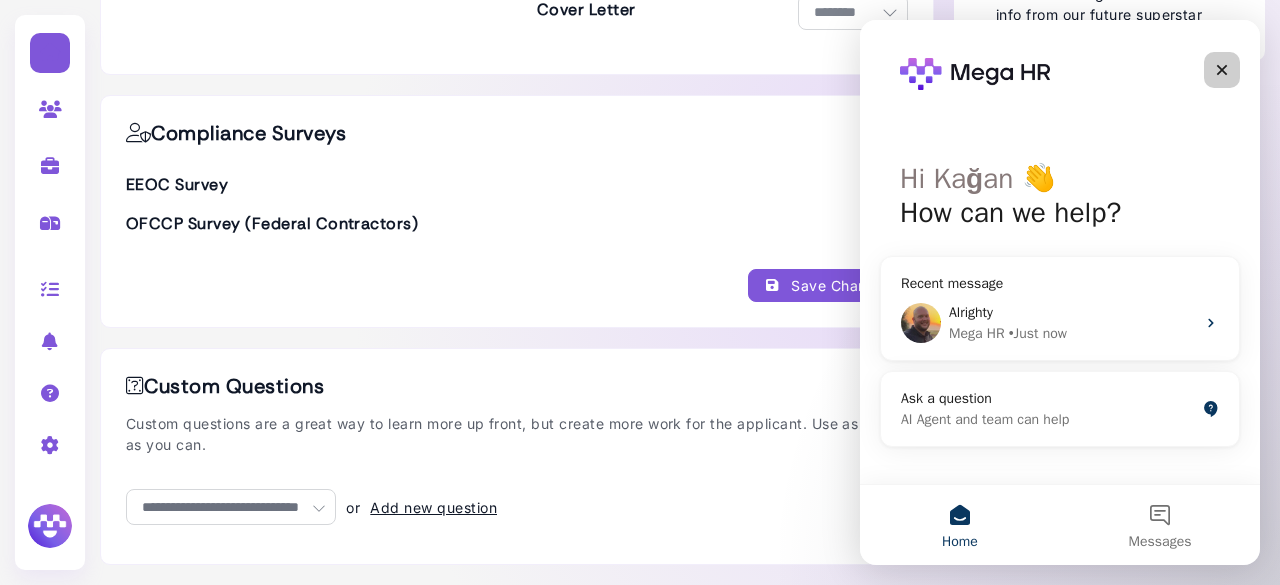 click at bounding box center (1222, 70) 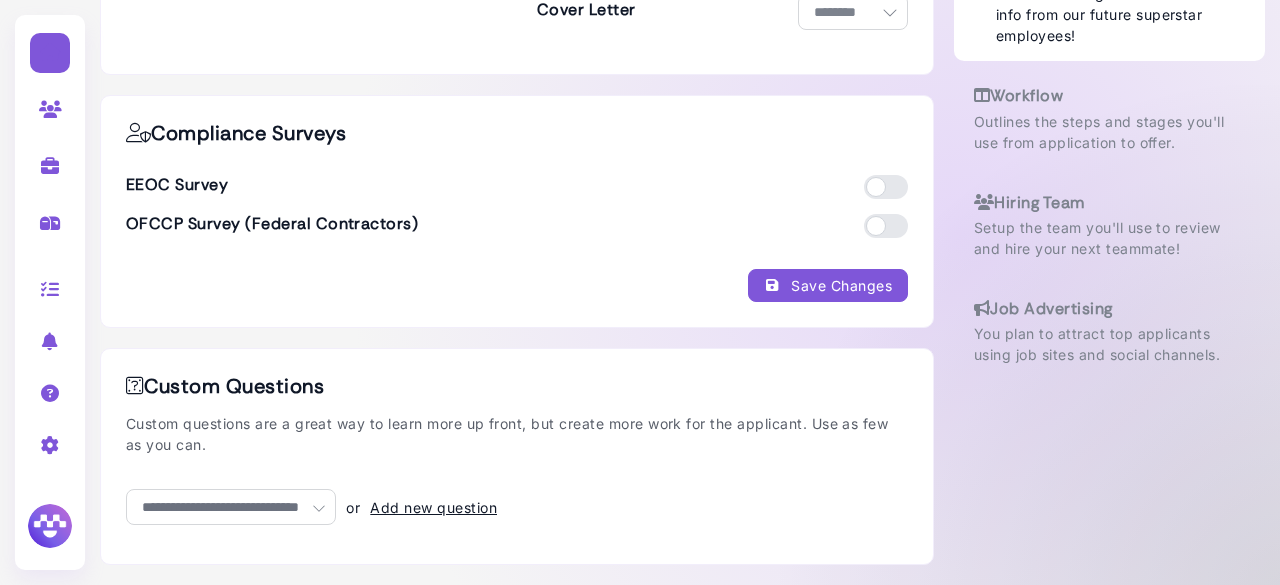 scroll, scrollTop: 0, scrollLeft: 0, axis: both 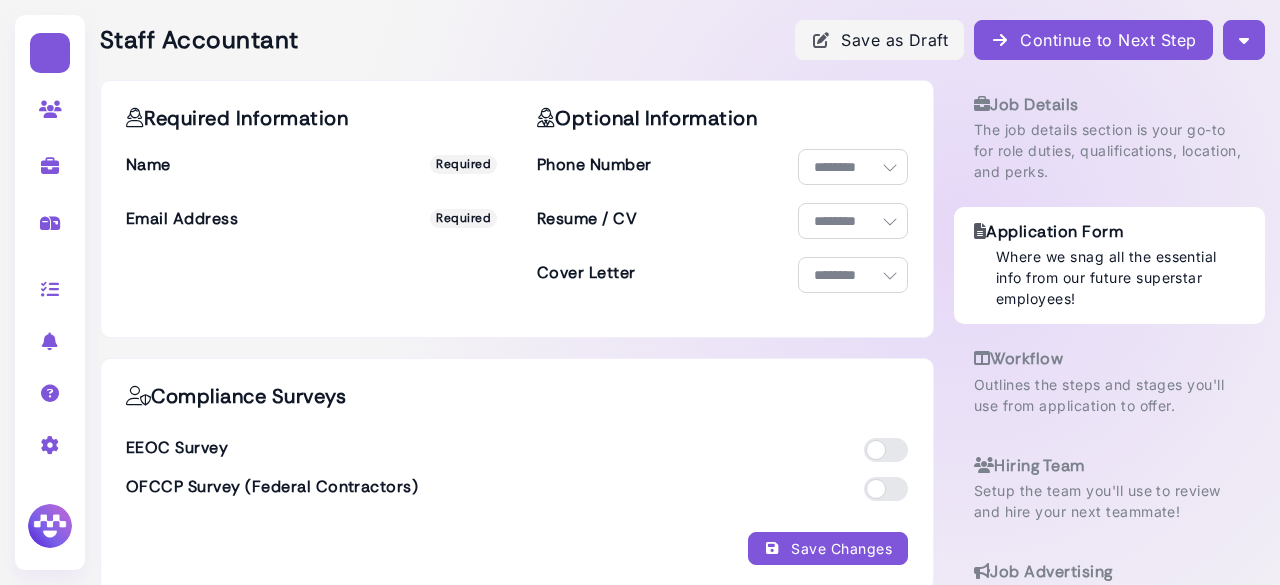 click on "Continue to Next Step" at bounding box center (1093, 40) 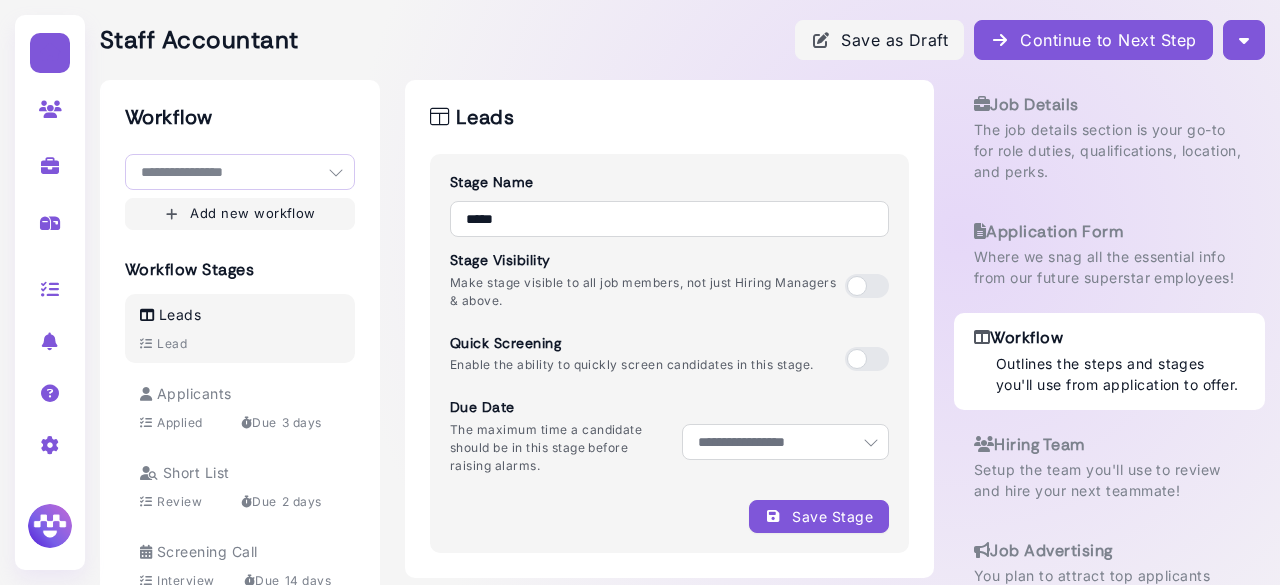 click on "**********" at bounding box center (240, 172) 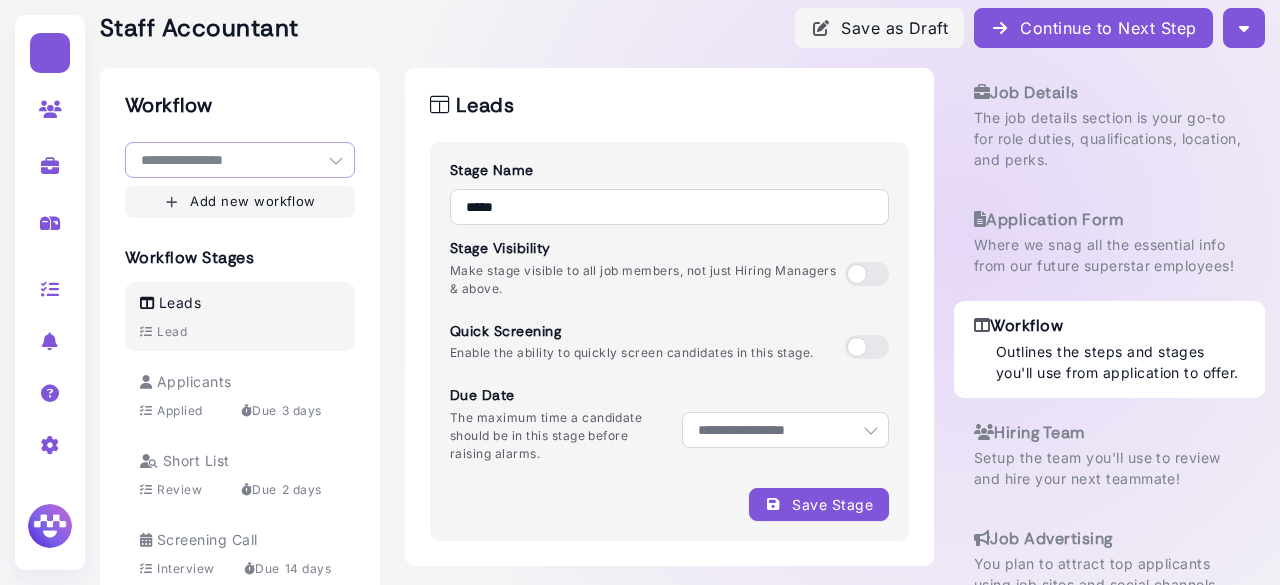 scroll, scrollTop: 0, scrollLeft: 0, axis: both 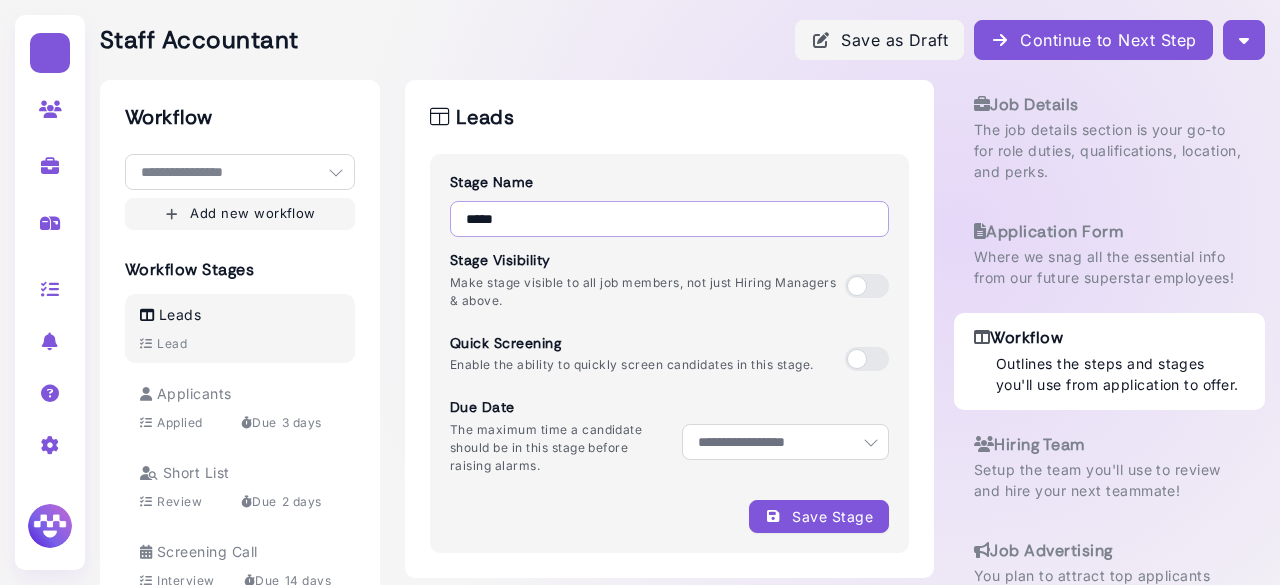 click on "*****" at bounding box center (669, 219) 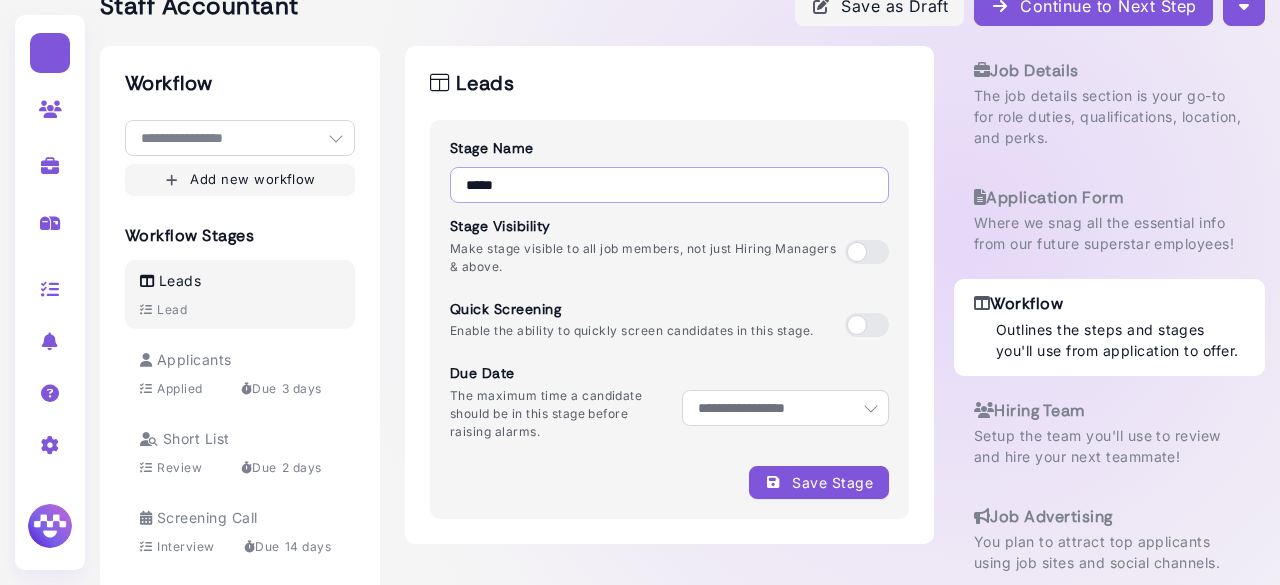 scroll, scrollTop: 35, scrollLeft: 0, axis: vertical 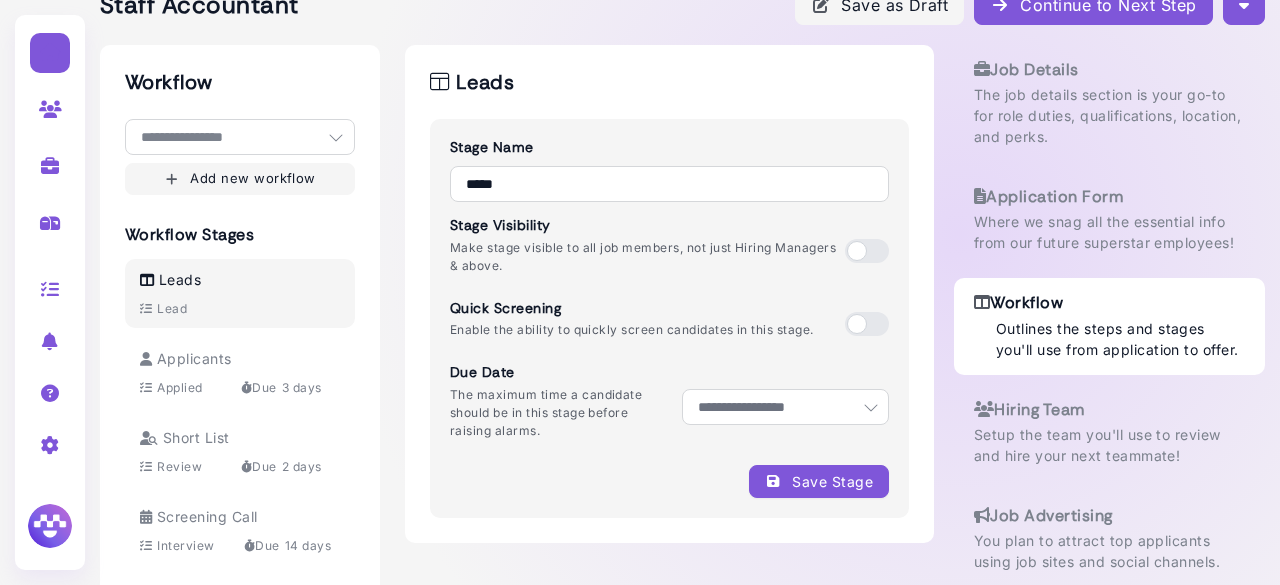 click at bounding box center [867, 324] 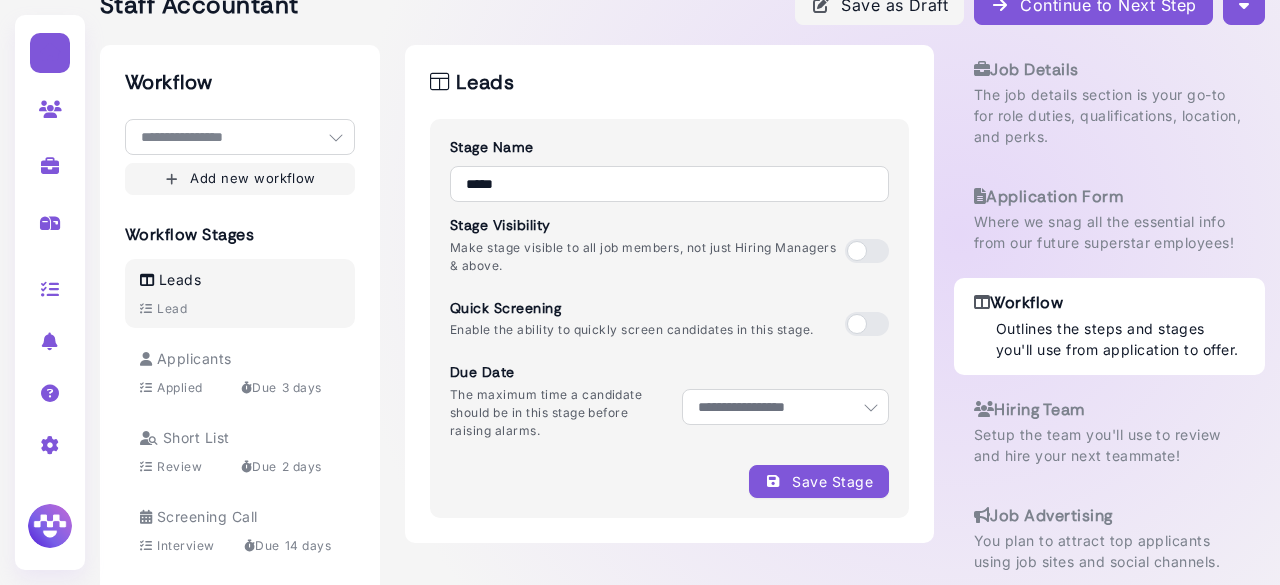 click at bounding box center [867, 324] 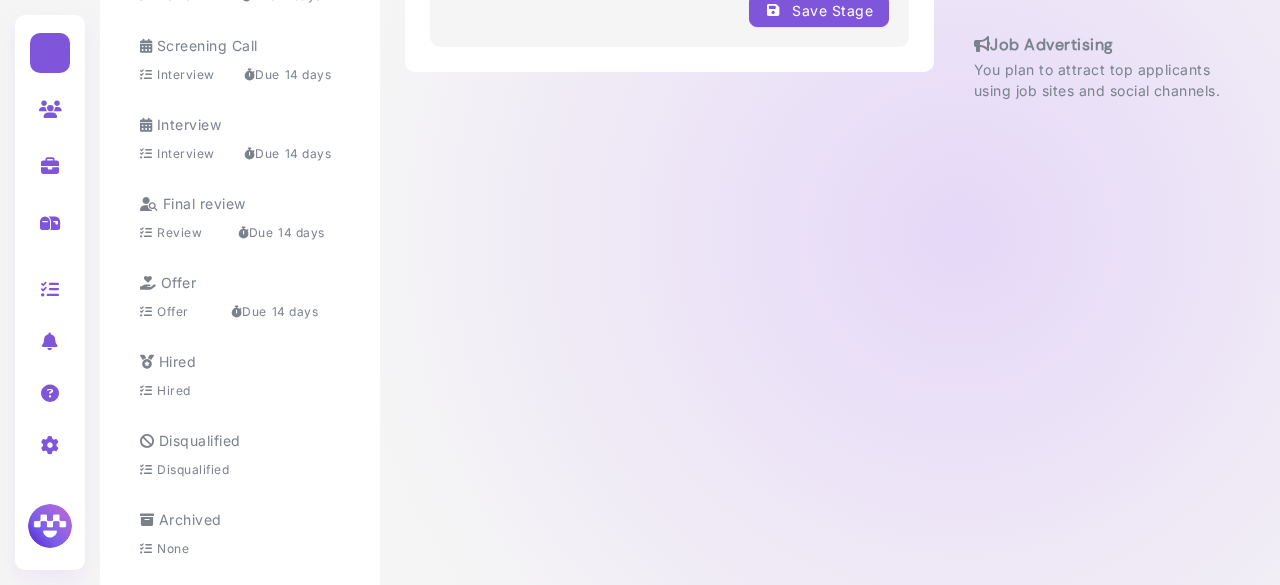 scroll, scrollTop: 514, scrollLeft: 0, axis: vertical 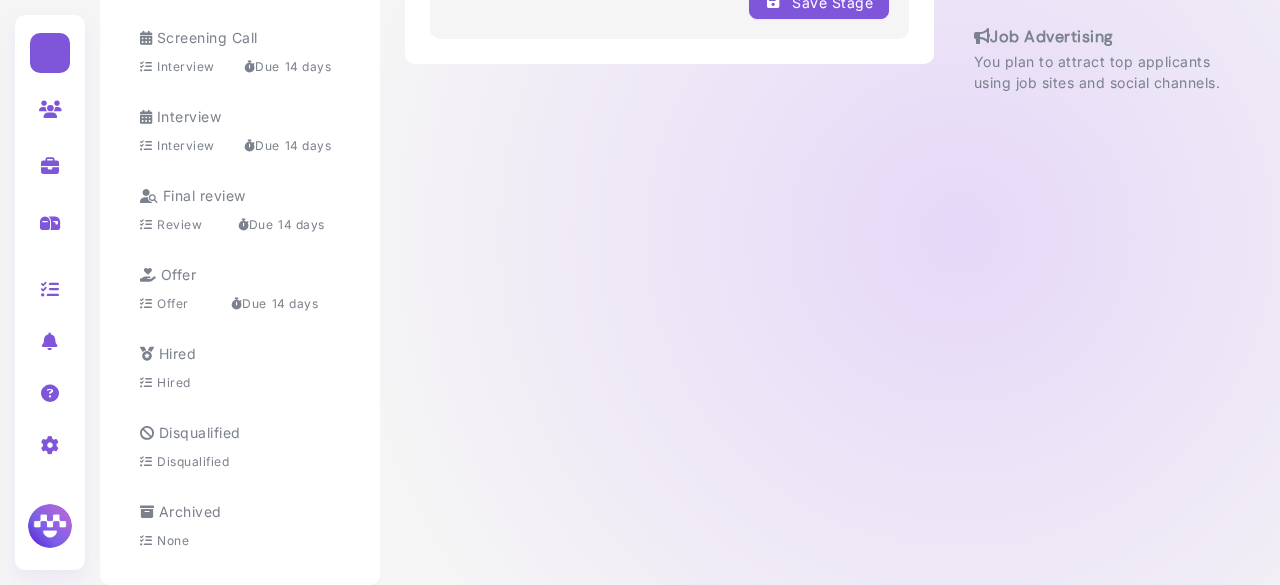 click on "Disqualified" at bounding box center (190, 432) 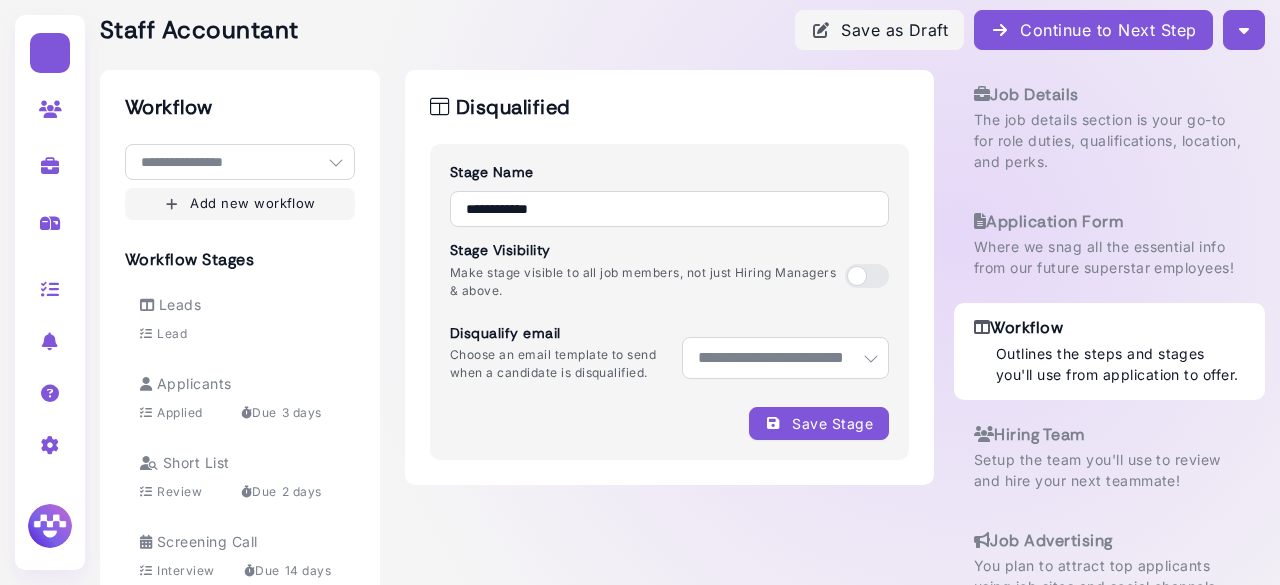 scroll, scrollTop: 0, scrollLeft: 0, axis: both 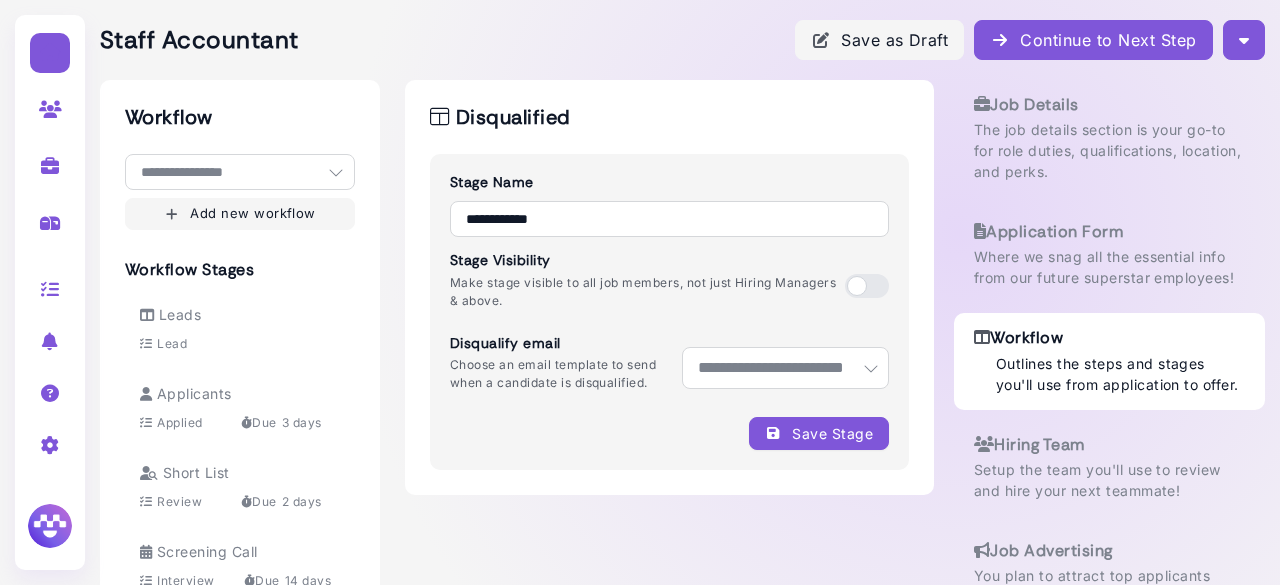 click on "Continue to Next Step" at bounding box center (1093, 40) 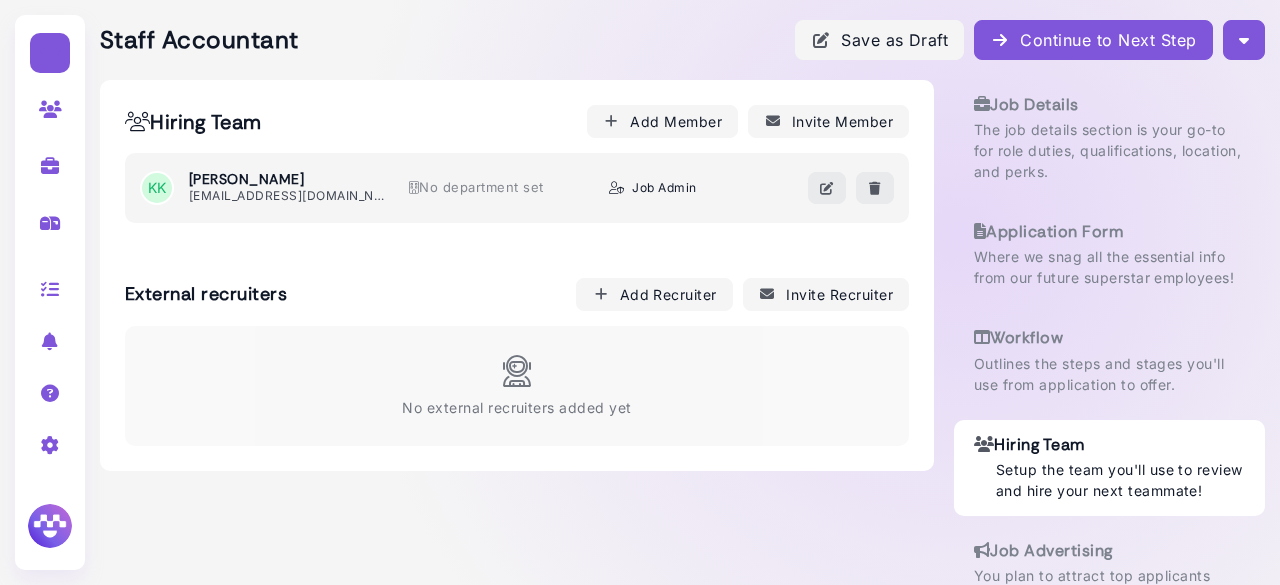click on "Continue to Next Step" at bounding box center [1093, 40] 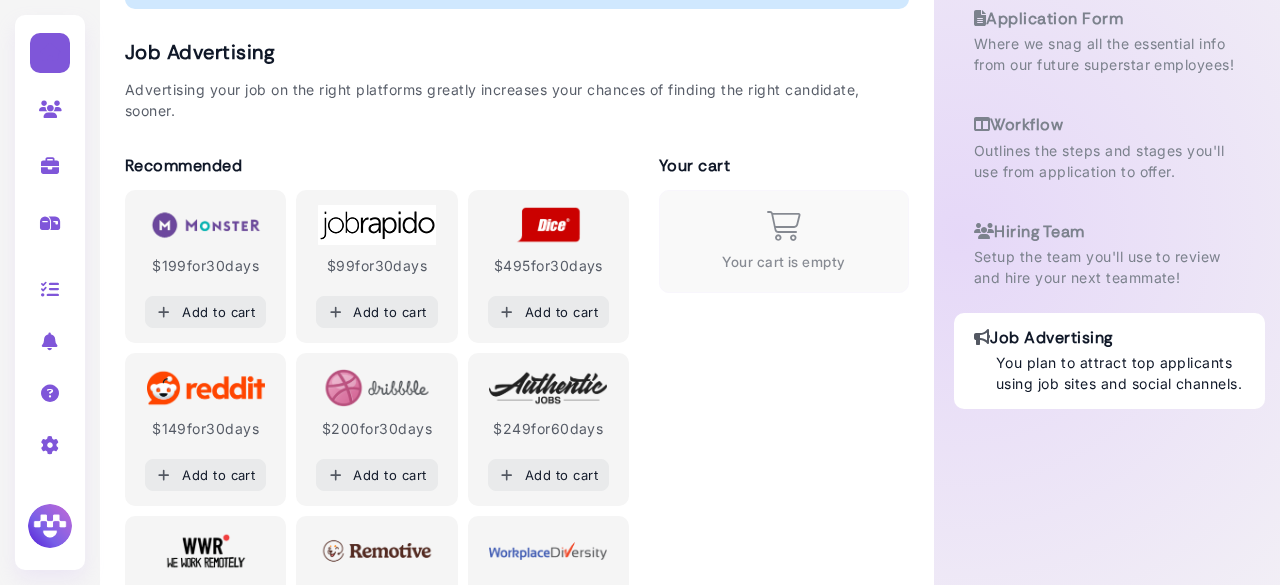 scroll, scrollTop: 0, scrollLeft: 0, axis: both 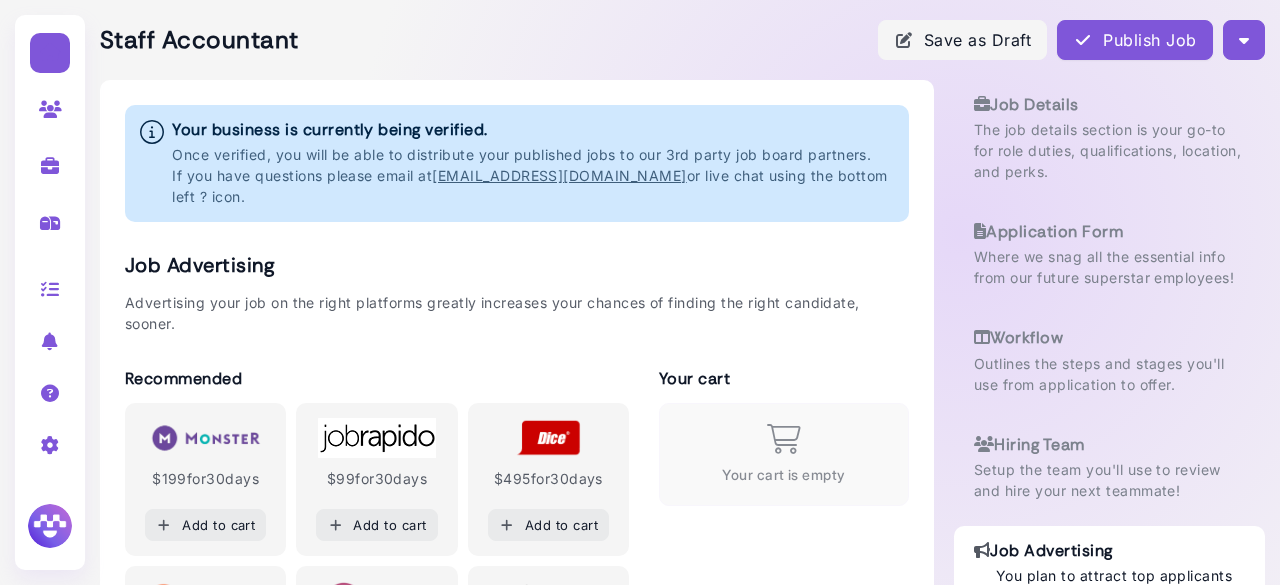 click on "Publish Job" at bounding box center [1134, 40] 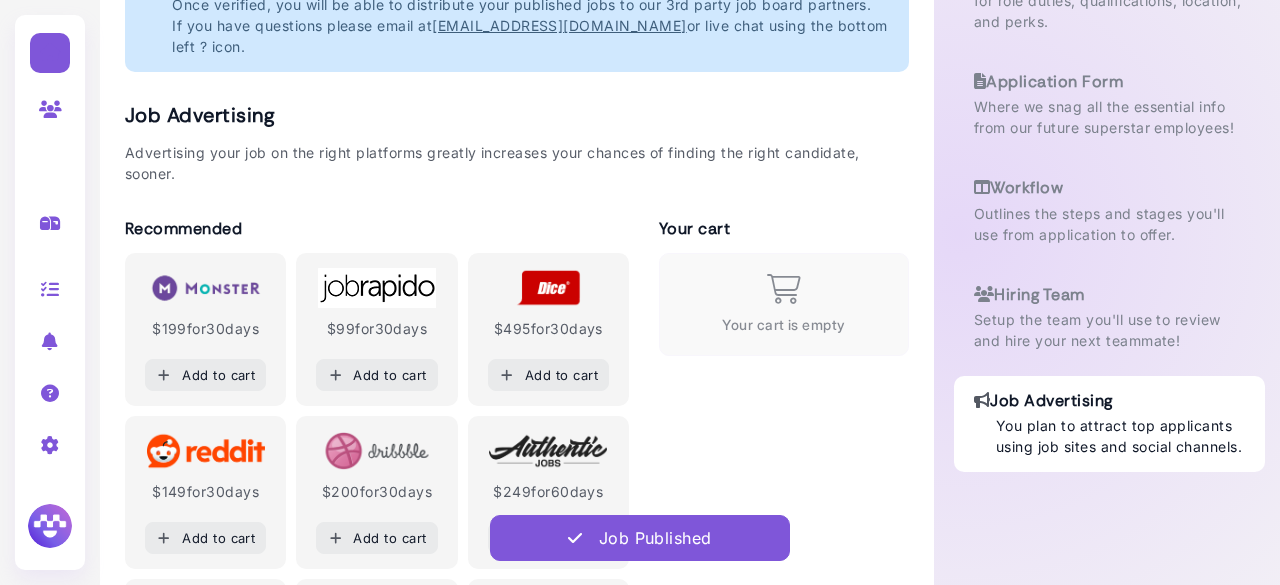 select on "**********" 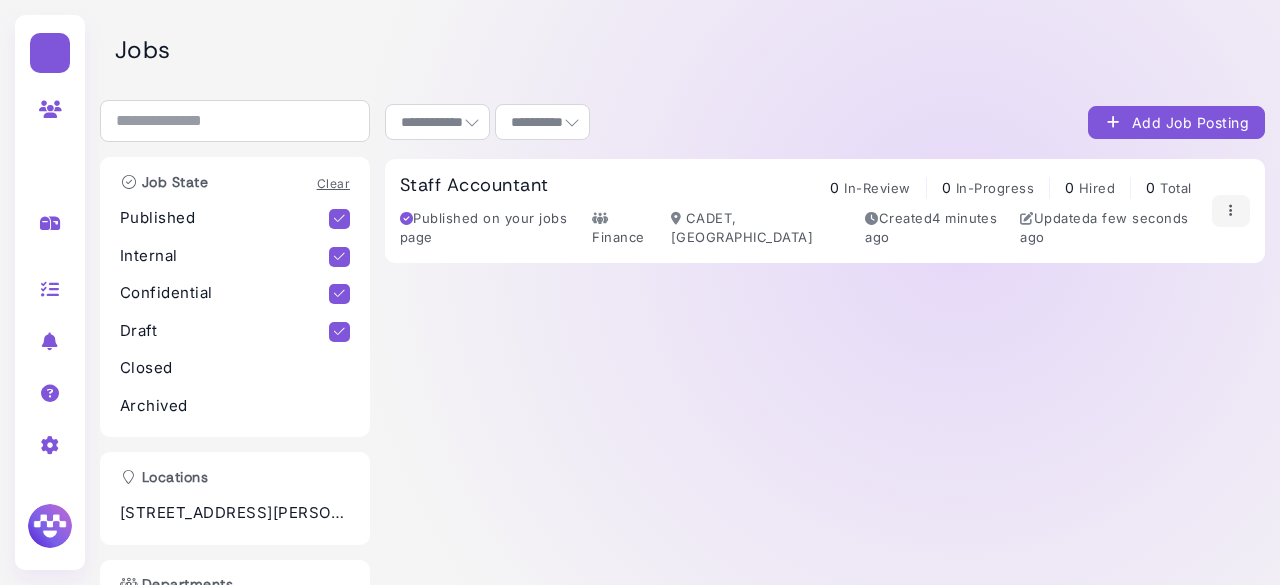 scroll, scrollTop: 0, scrollLeft: 0, axis: both 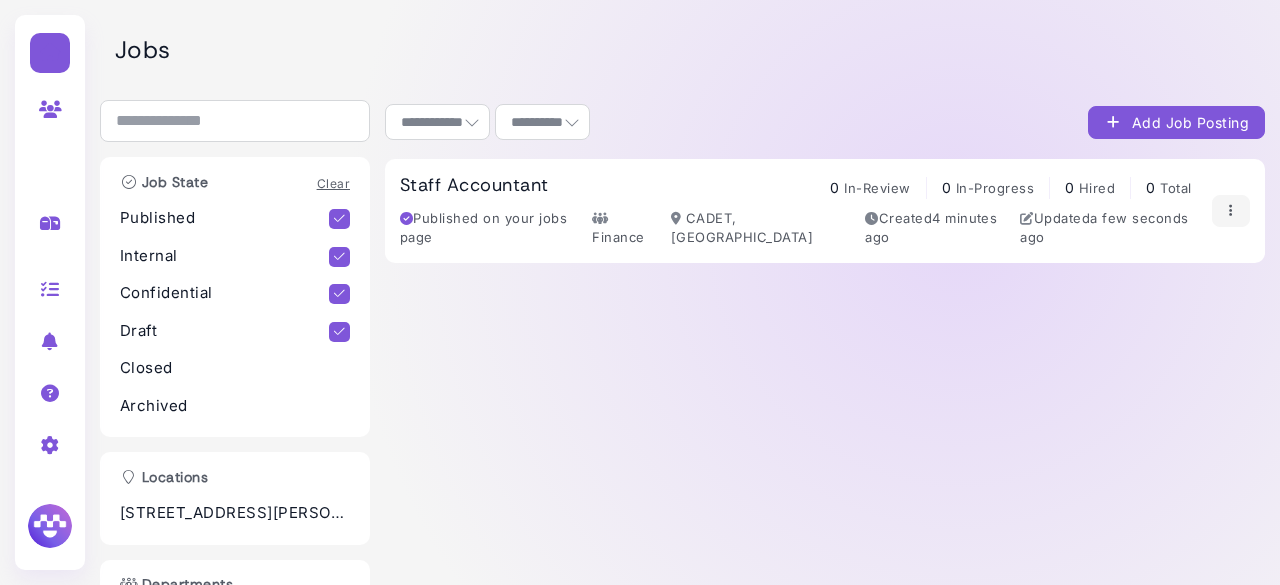 click on "Finance" 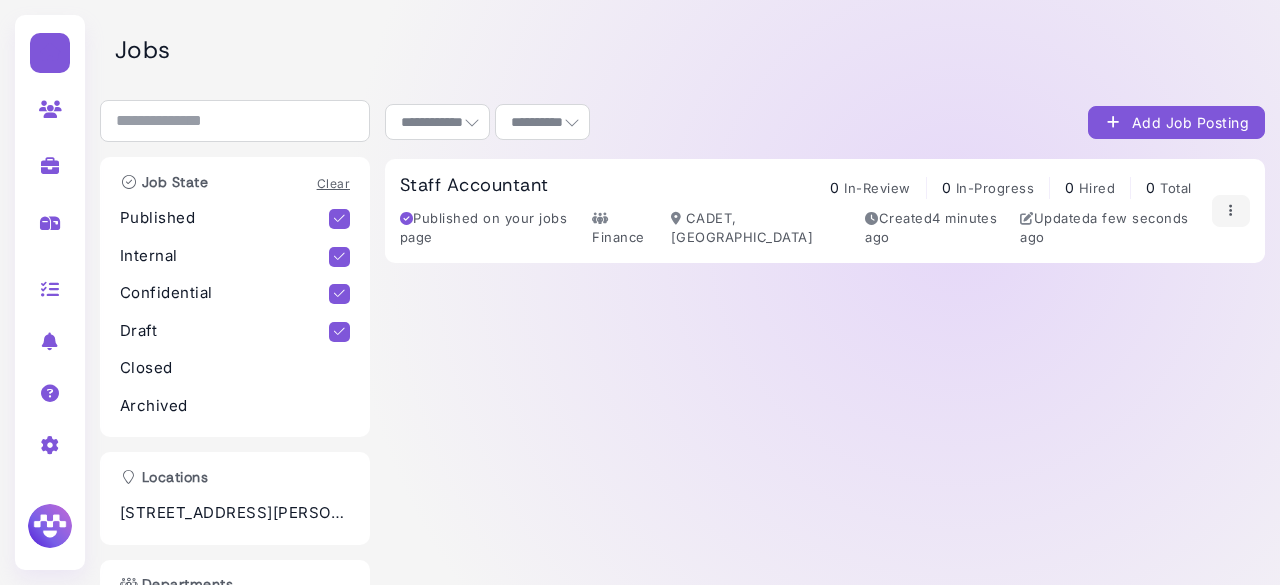 select on "**********" 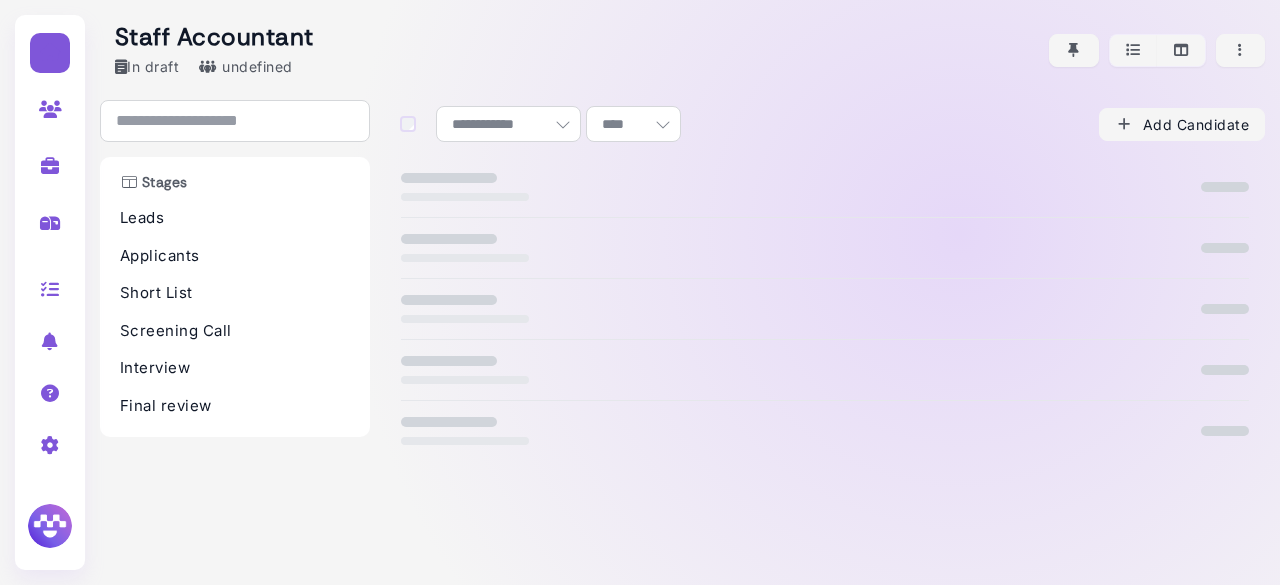 select on "**********" 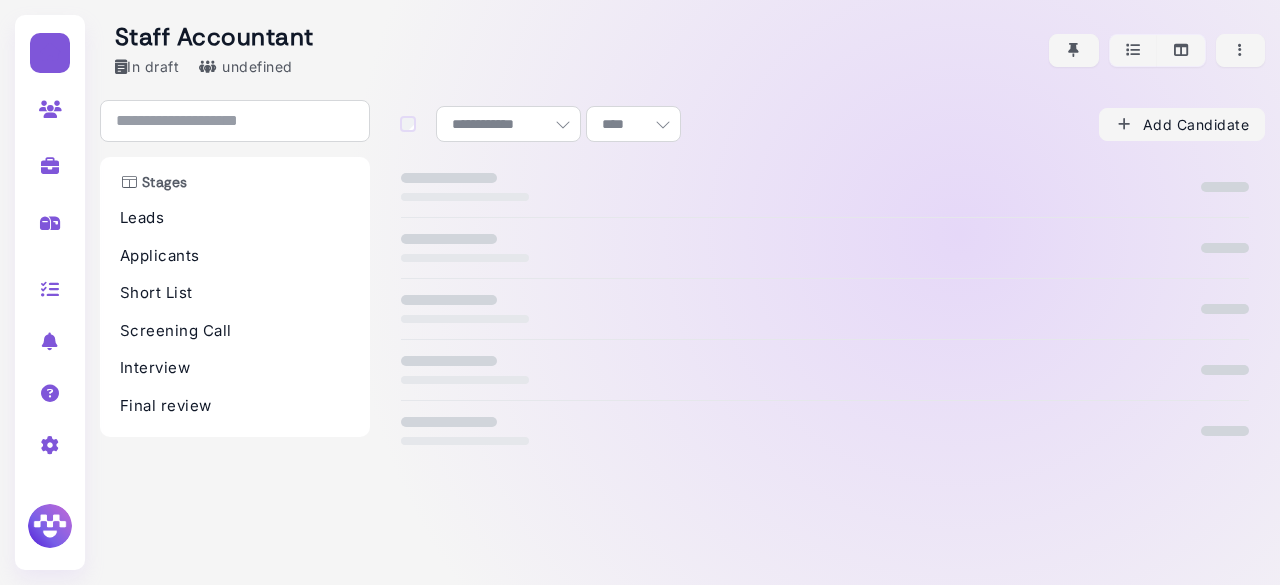 select on "**" 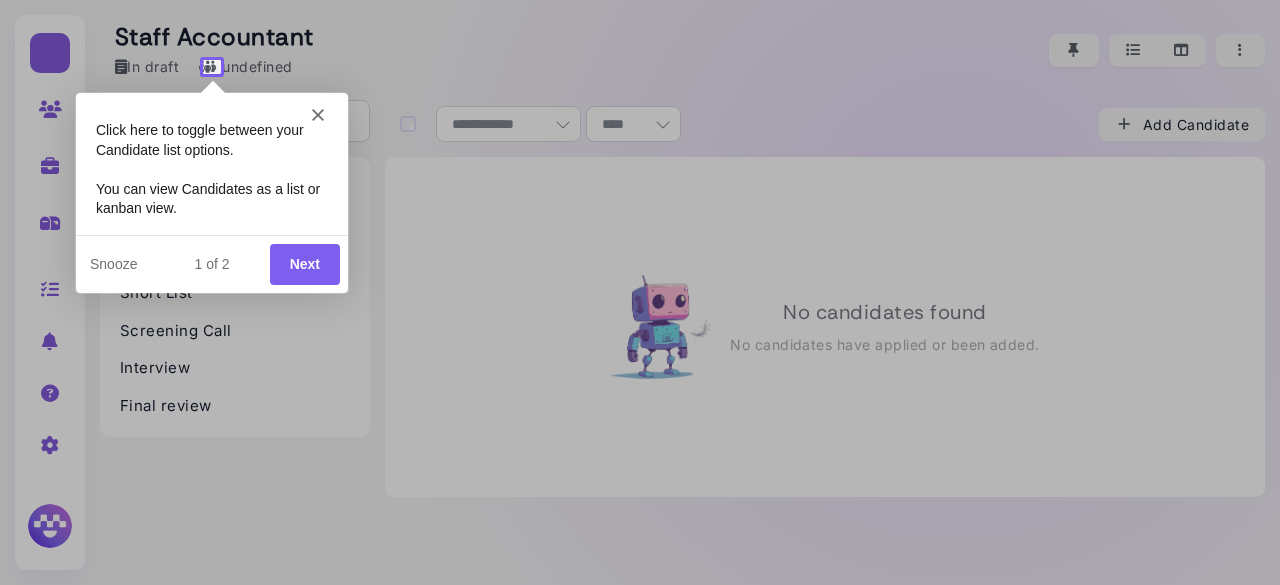 scroll, scrollTop: 0, scrollLeft: 0, axis: both 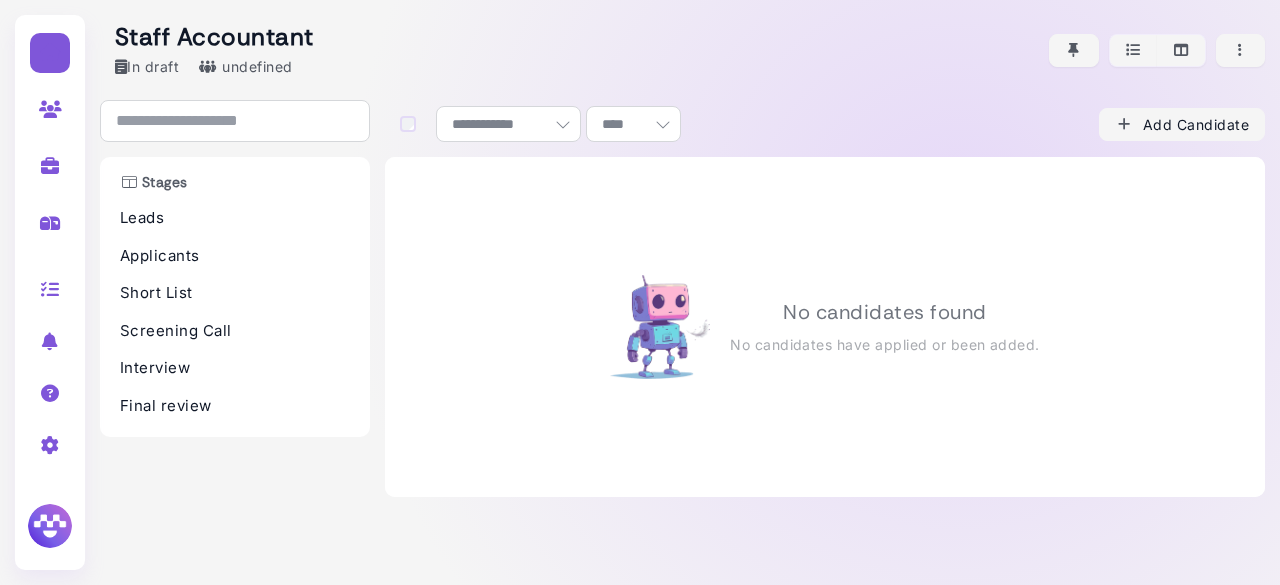 click on "In draft" at bounding box center (147, 66) 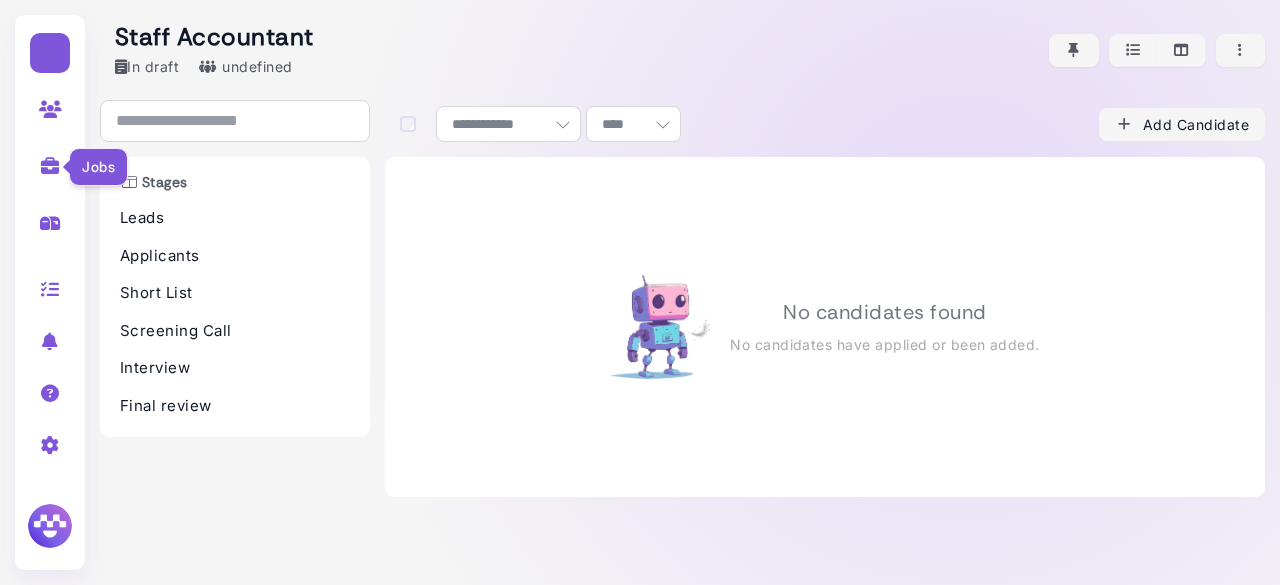 click at bounding box center [50, 166] 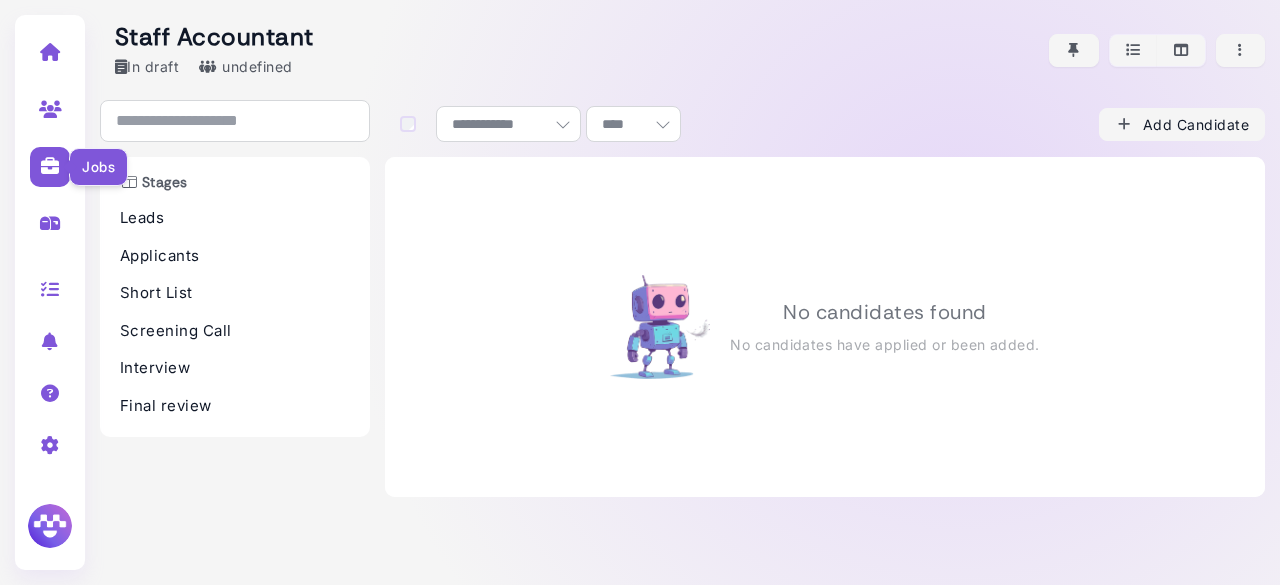 select on "**********" 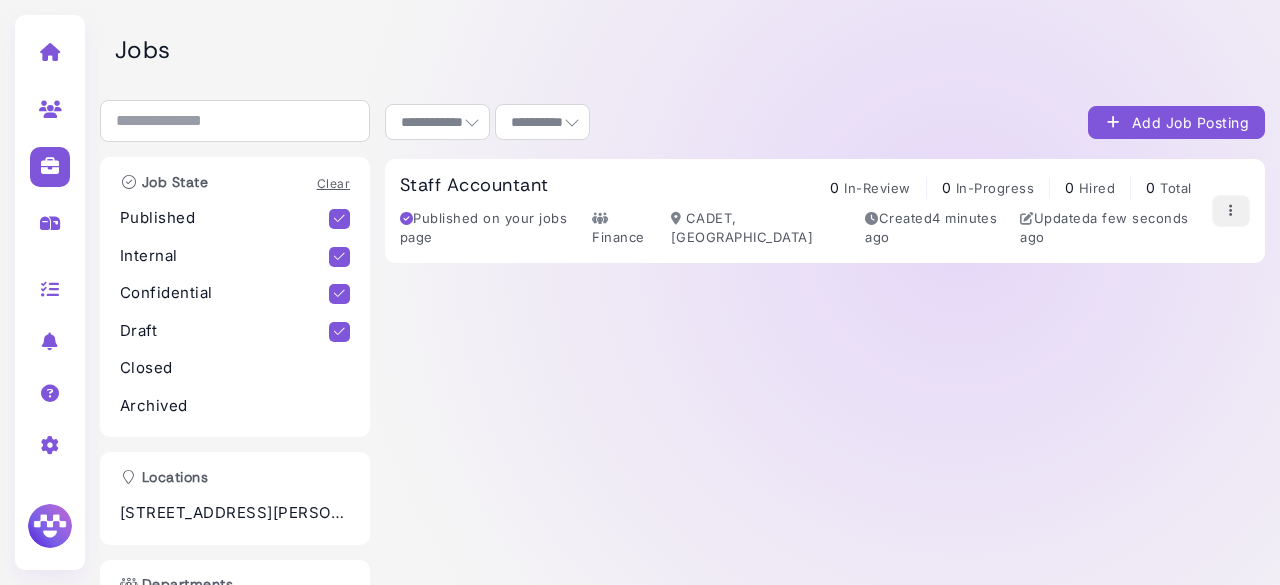 click at bounding box center [1231, 210] 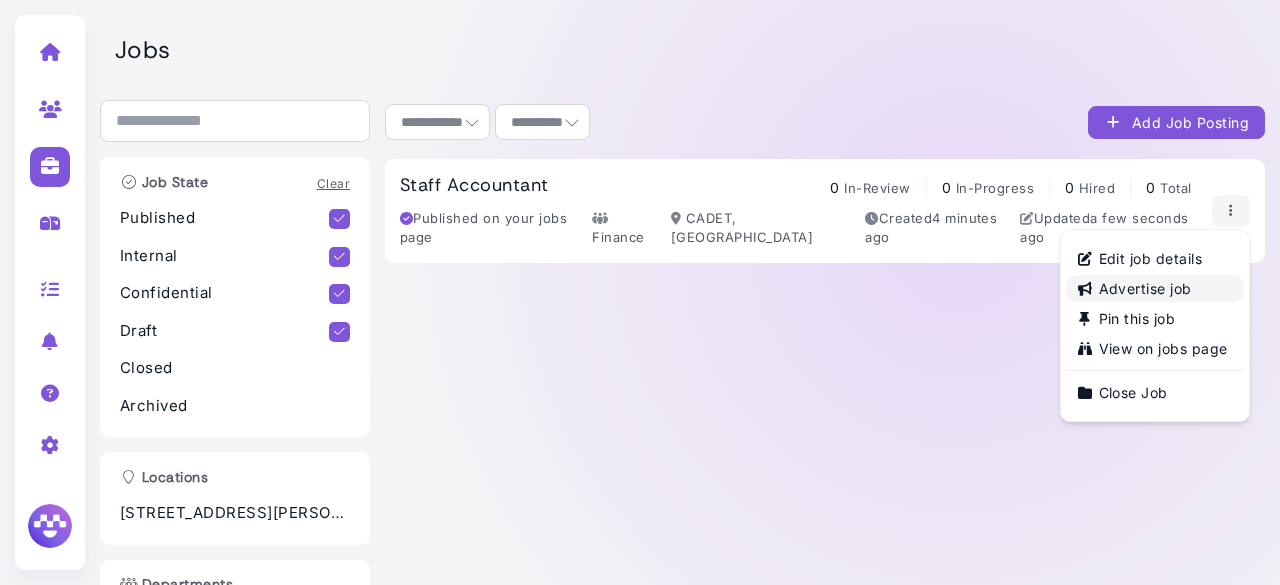 click on "Advertise job" at bounding box center [1155, 288] 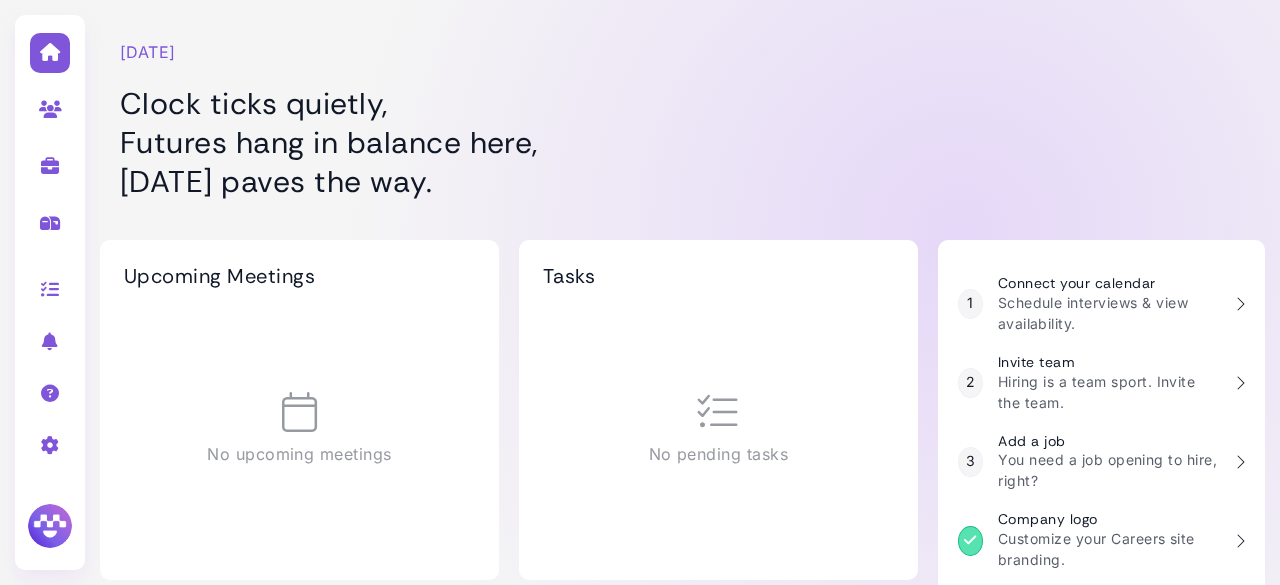 scroll, scrollTop: 0, scrollLeft: 0, axis: both 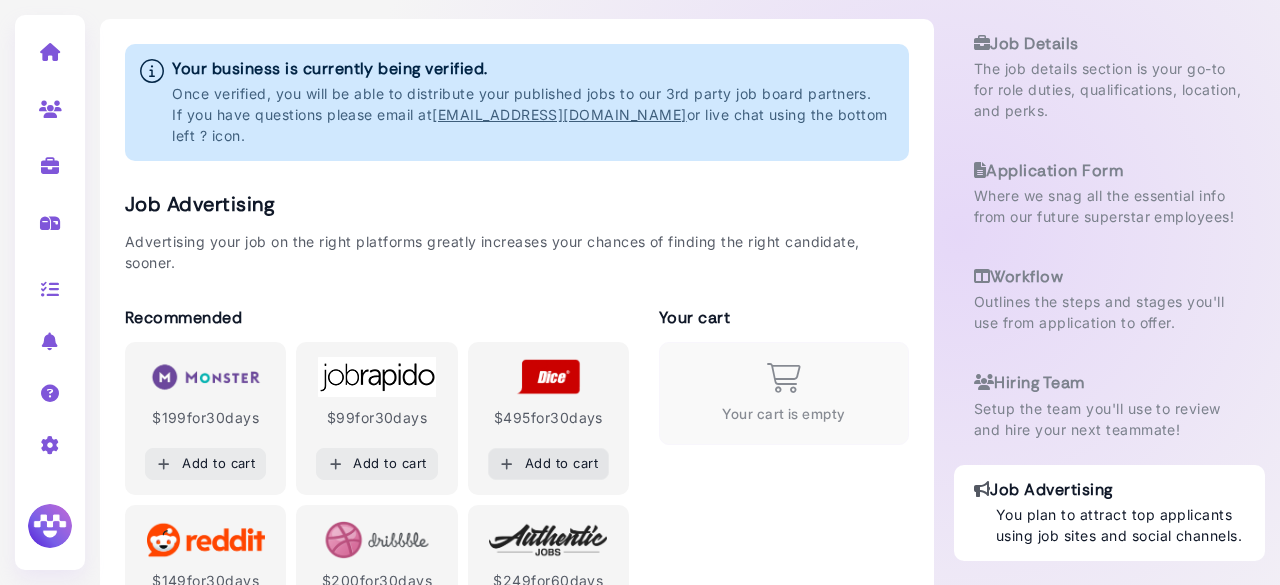 click on "Add to cart" at bounding box center [549, 464] 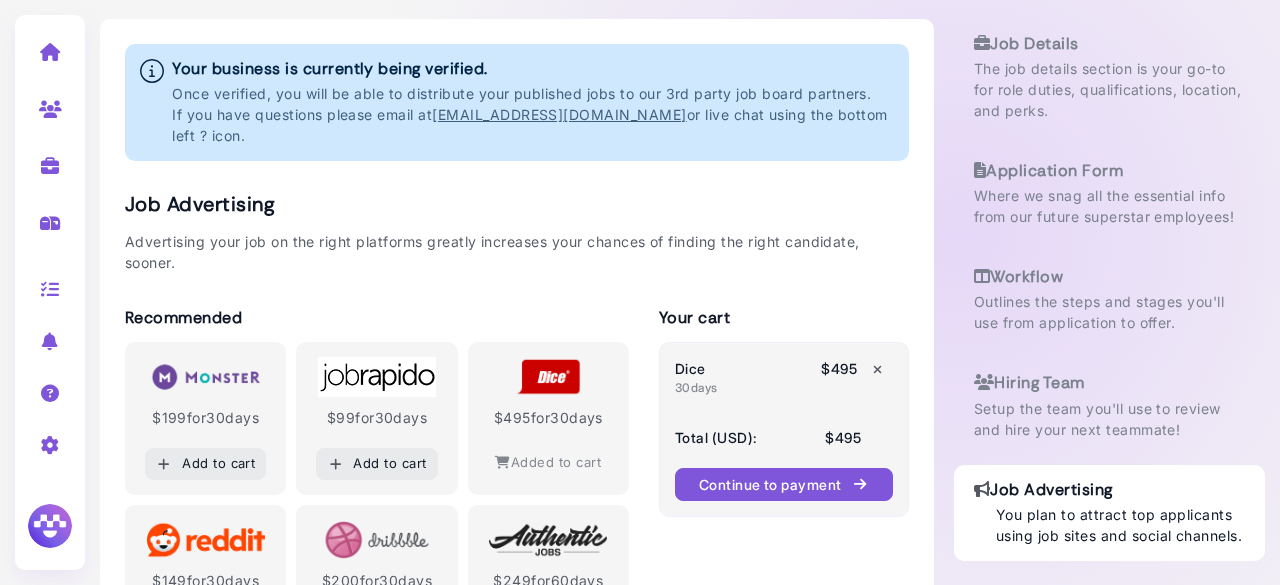click on "Continue to payment" at bounding box center [784, 484] 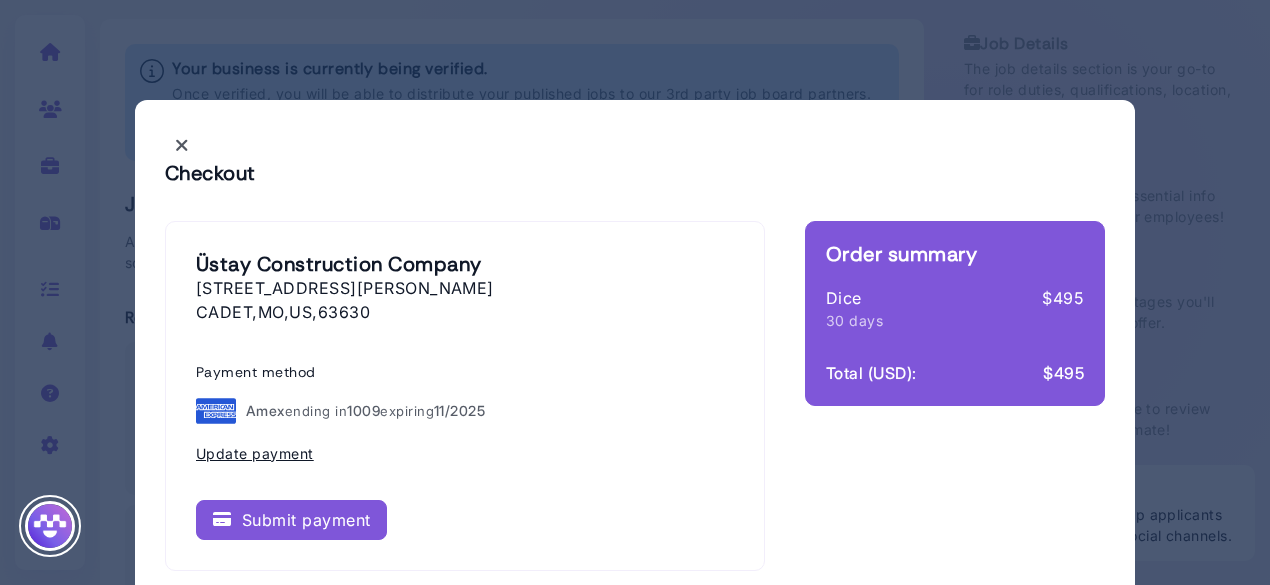 scroll, scrollTop: 15, scrollLeft: 0, axis: vertical 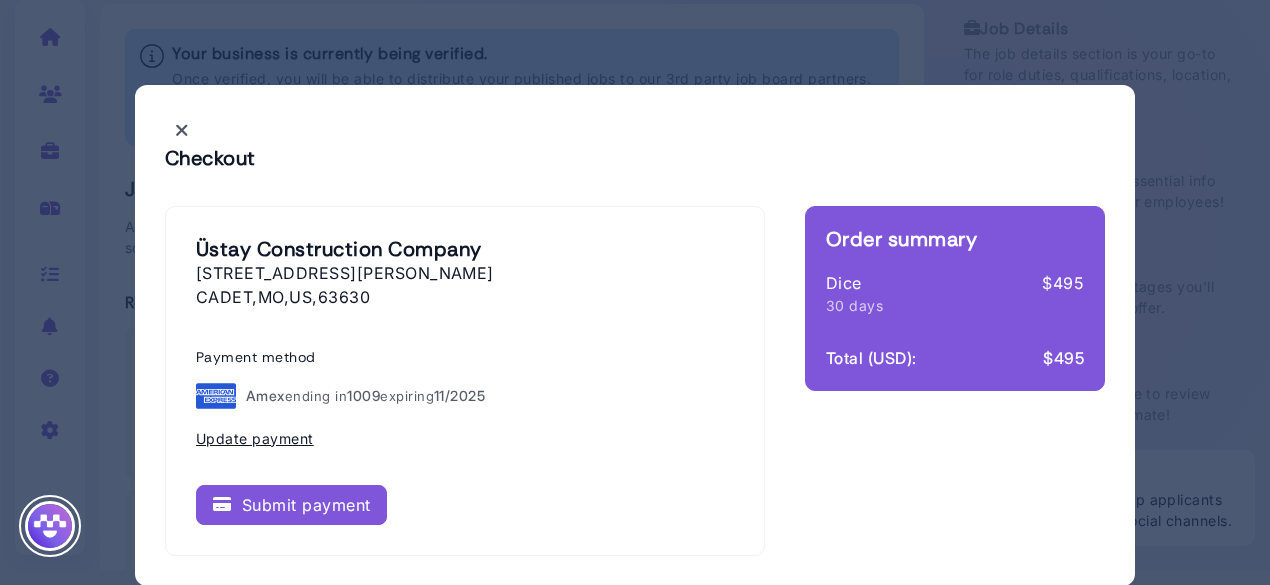 click on "Submit payment" at bounding box center [291, 505] 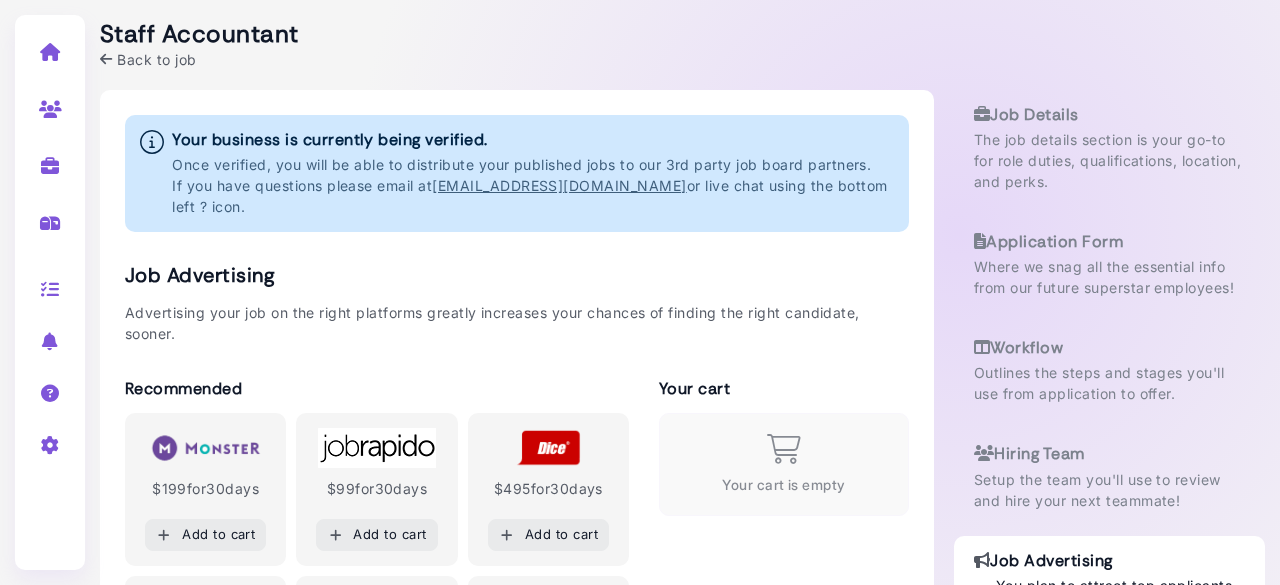 scroll, scrollTop: 0, scrollLeft: 0, axis: both 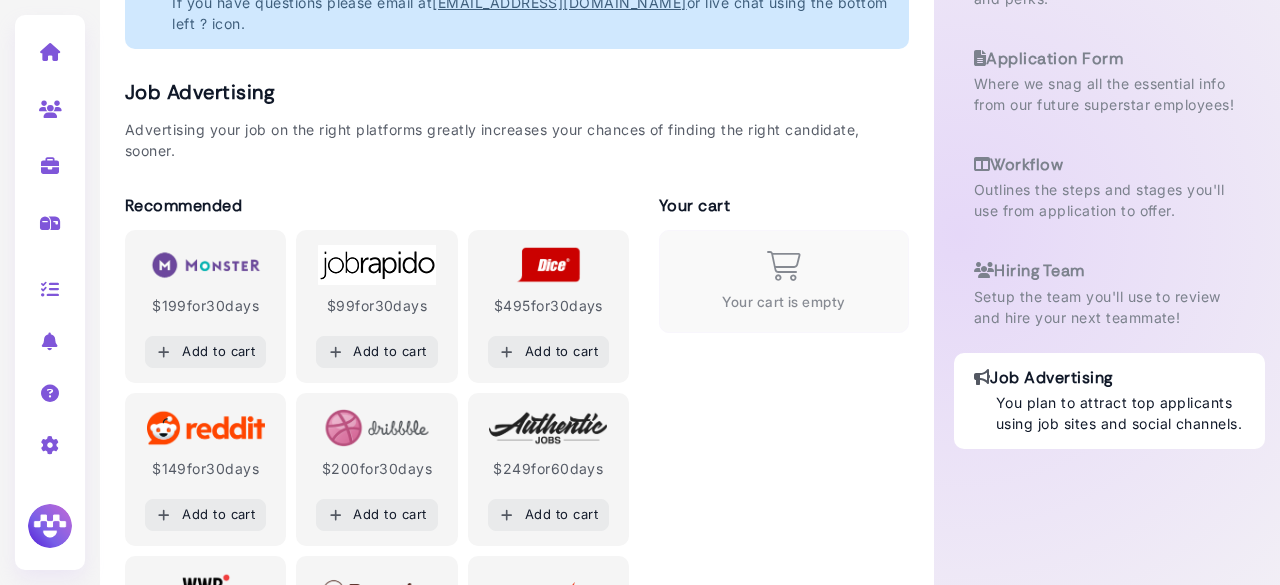 click on "You plan to attract top applicants using job sites and social channels." at bounding box center [1120, 413] 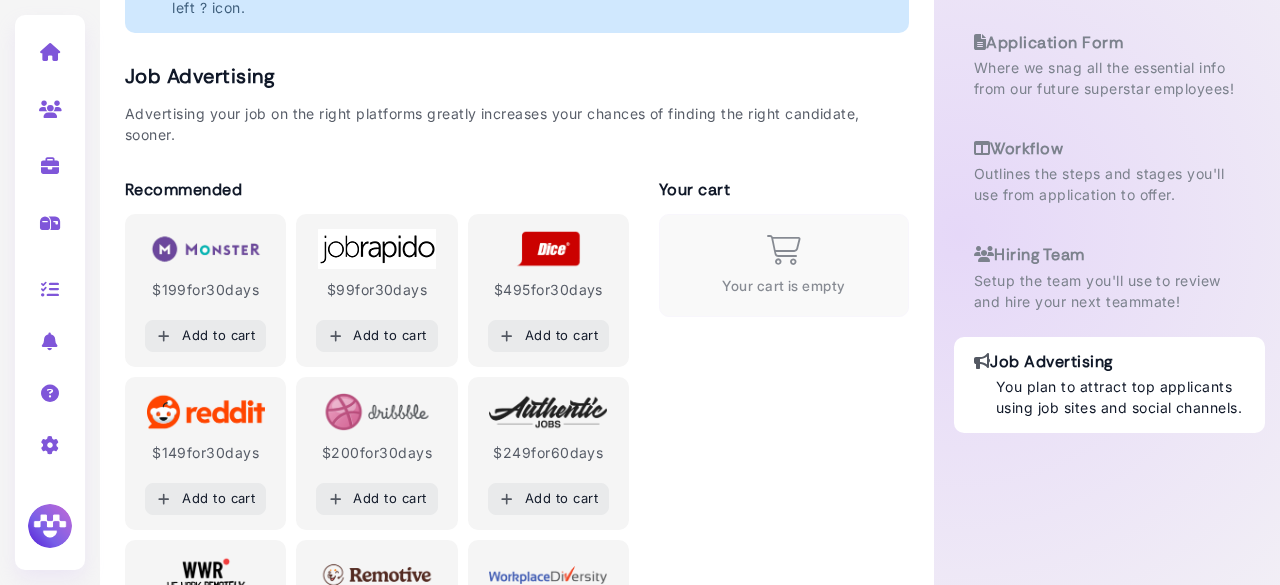 scroll, scrollTop: 0, scrollLeft: 0, axis: both 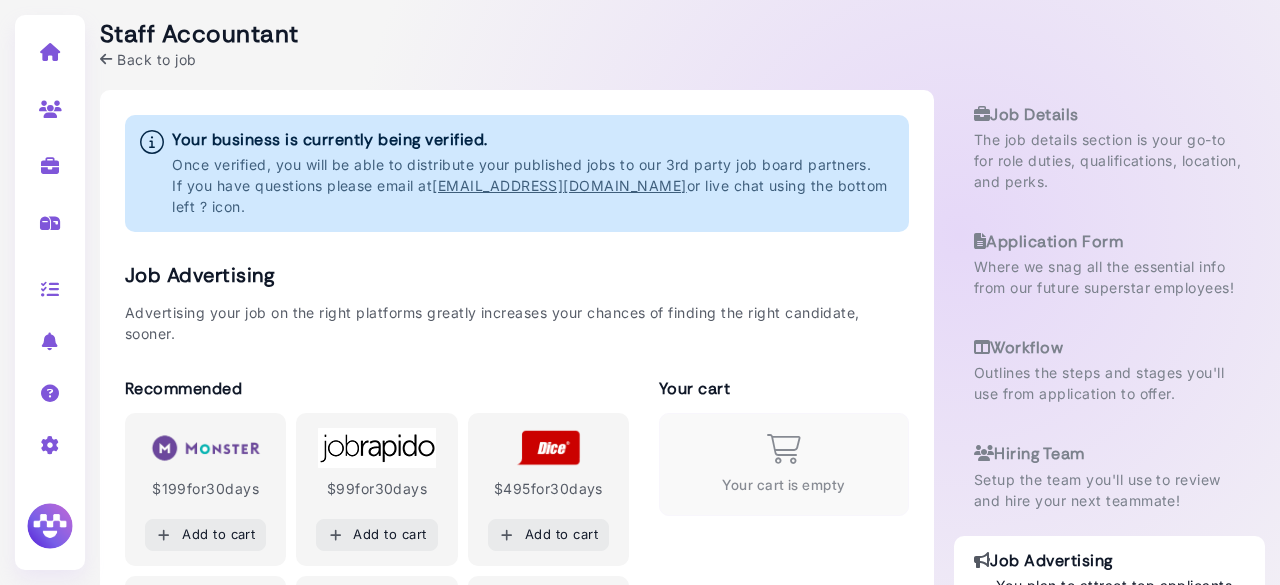 click at bounding box center [50, 526] 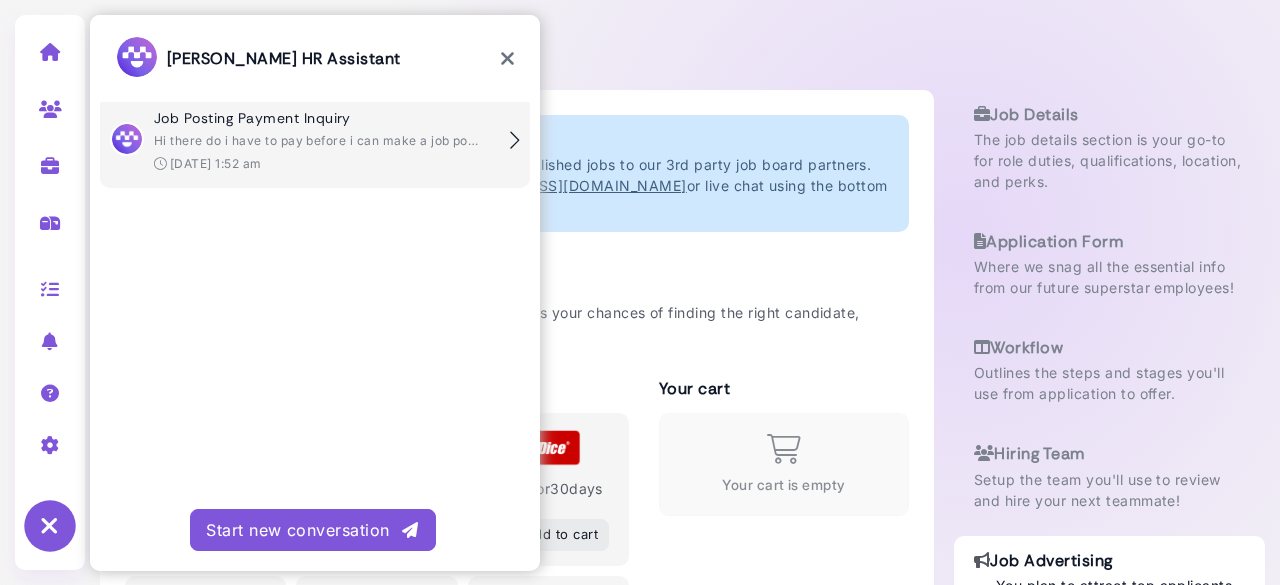 click on "Hi there do i have to pay before i can make a job post ?" at bounding box center [321, 140] 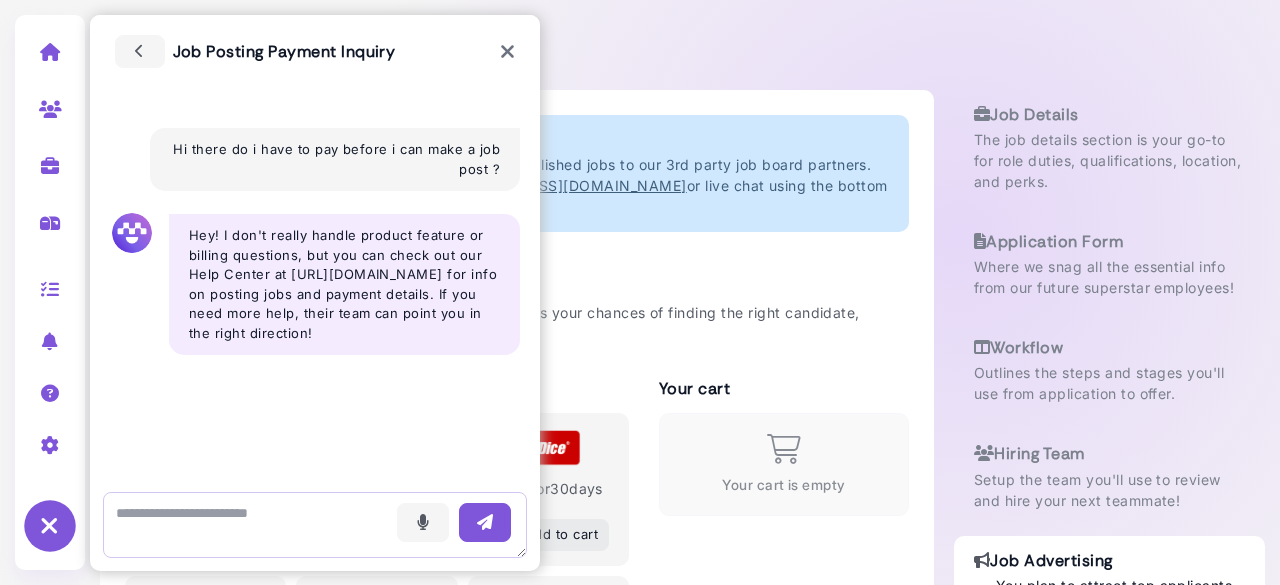 click at bounding box center [315, 525] 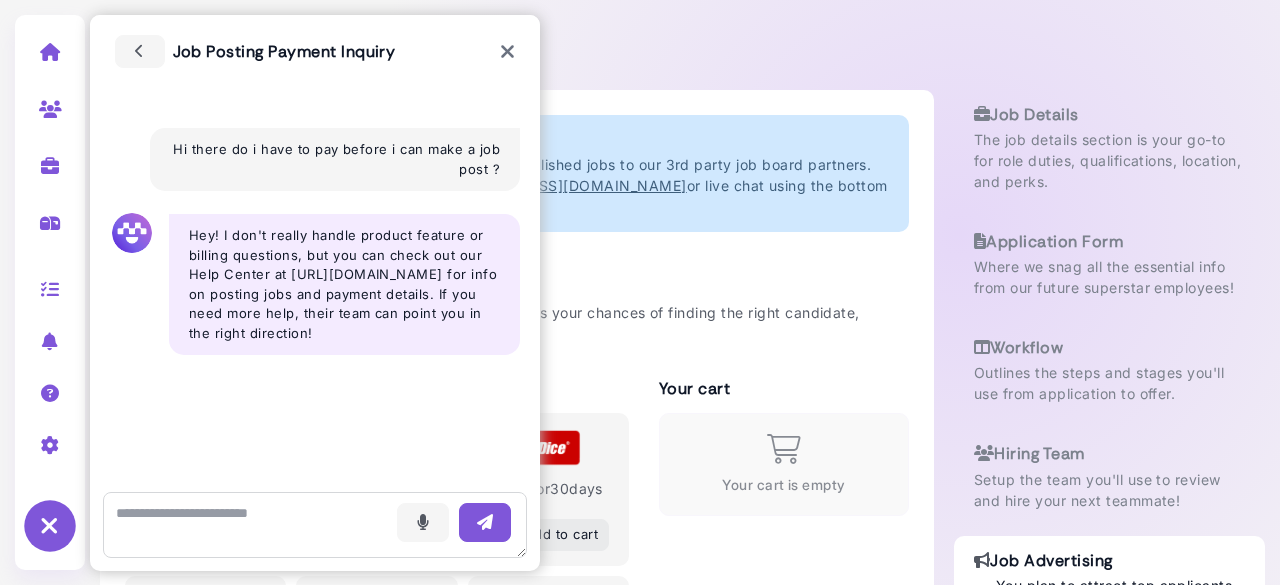 click at bounding box center [507, 52] 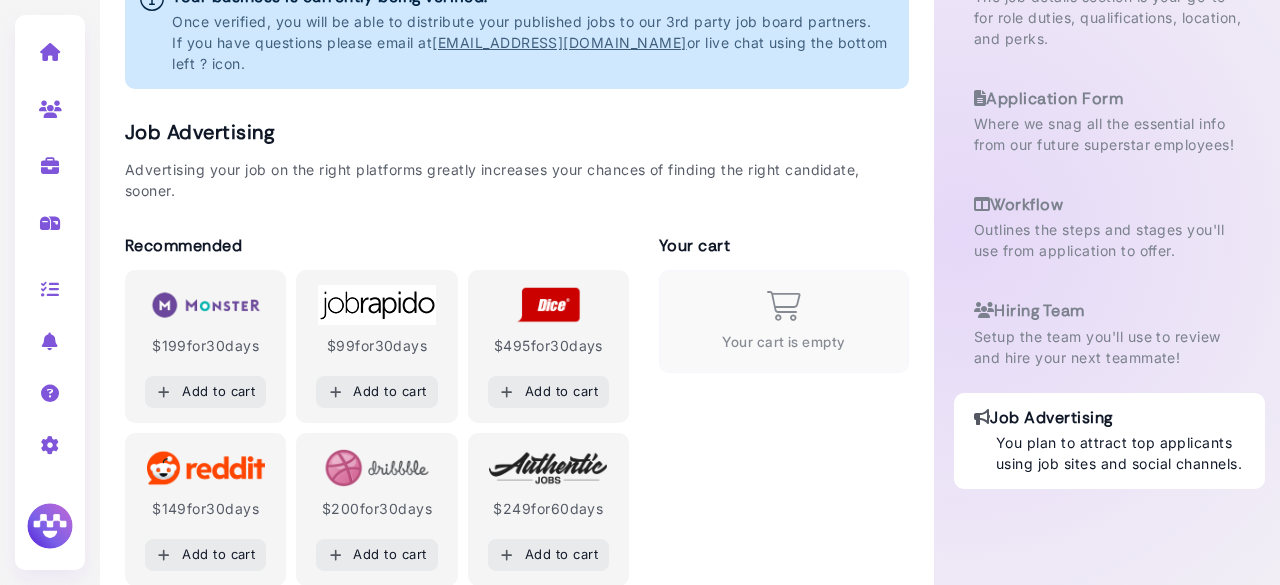 scroll, scrollTop: 0, scrollLeft: 0, axis: both 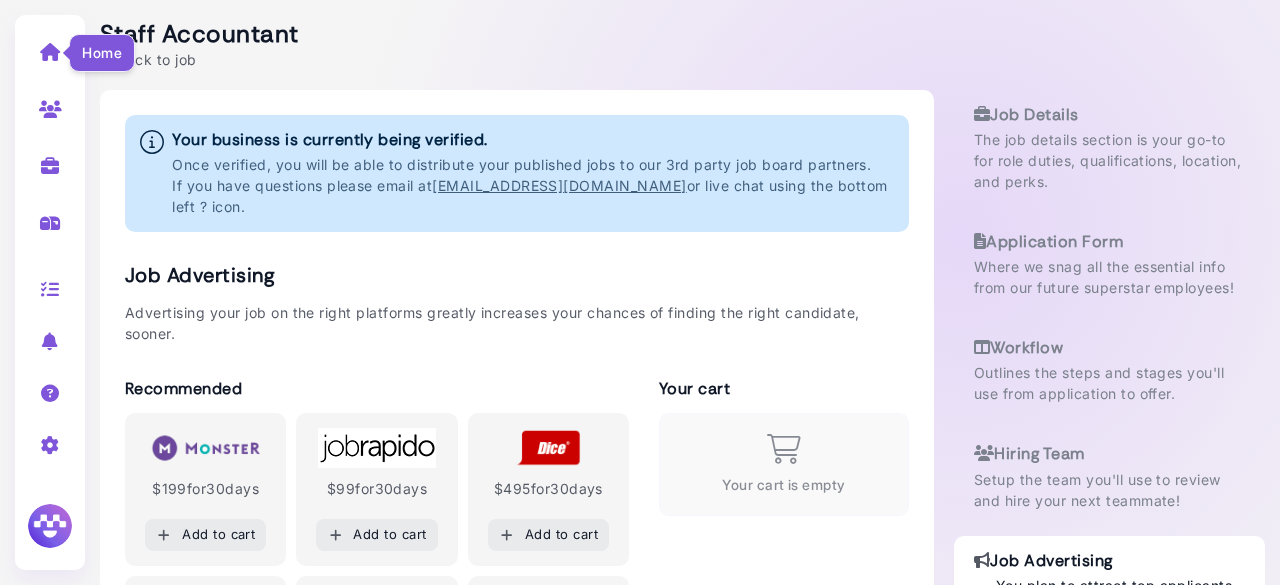click at bounding box center (50, 52) 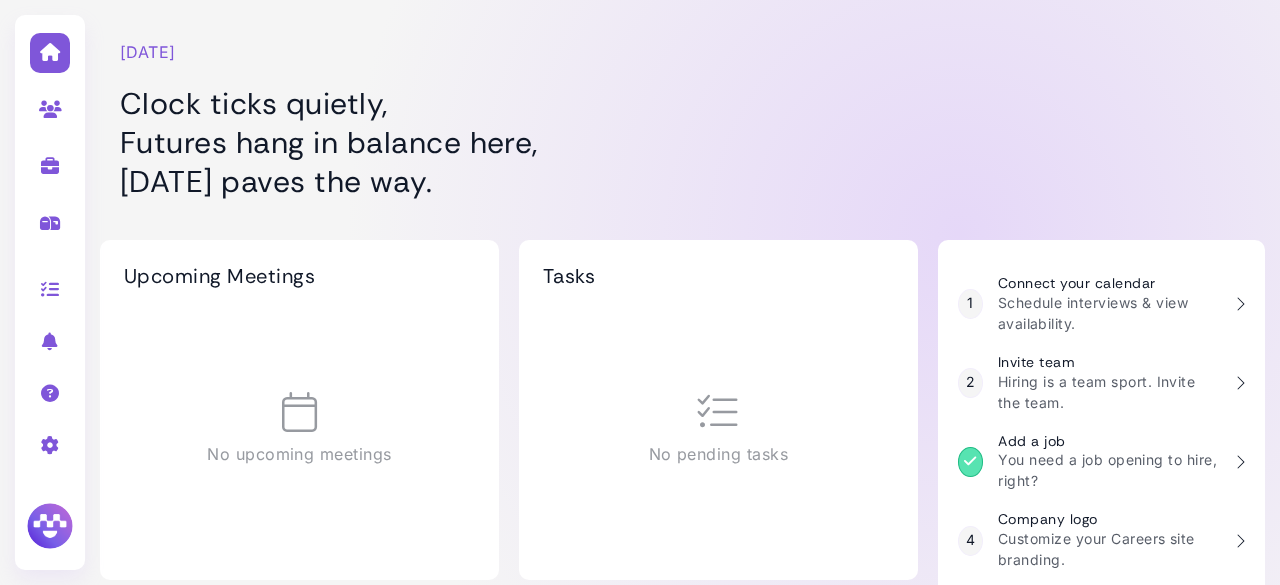 click at bounding box center (50, 526) 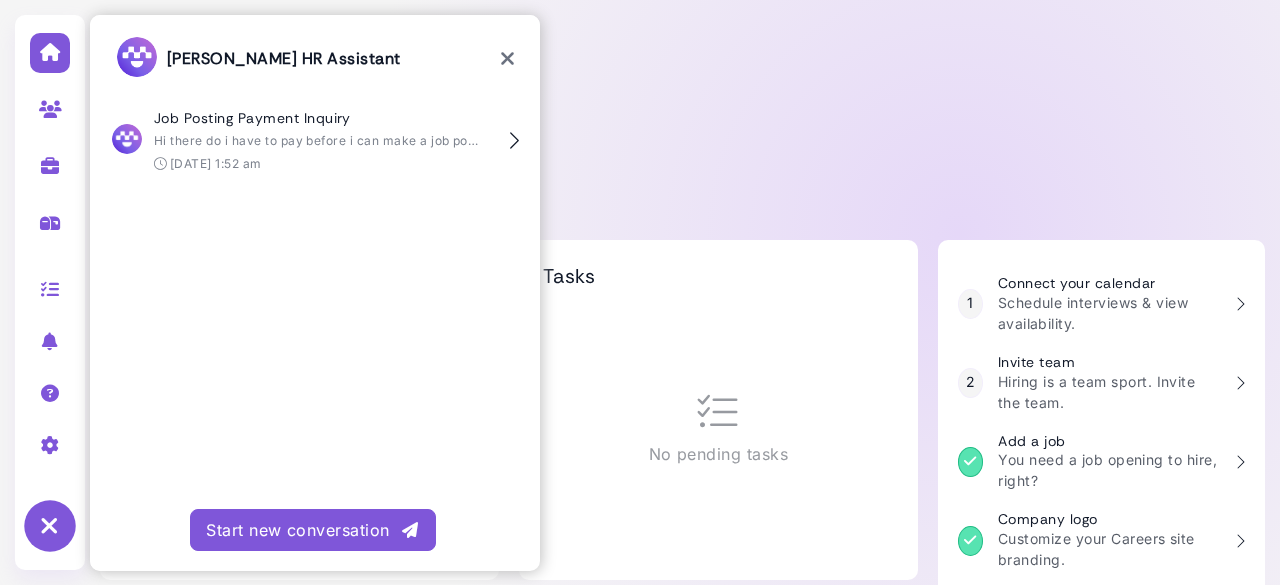 click at bounding box center [507, 59] 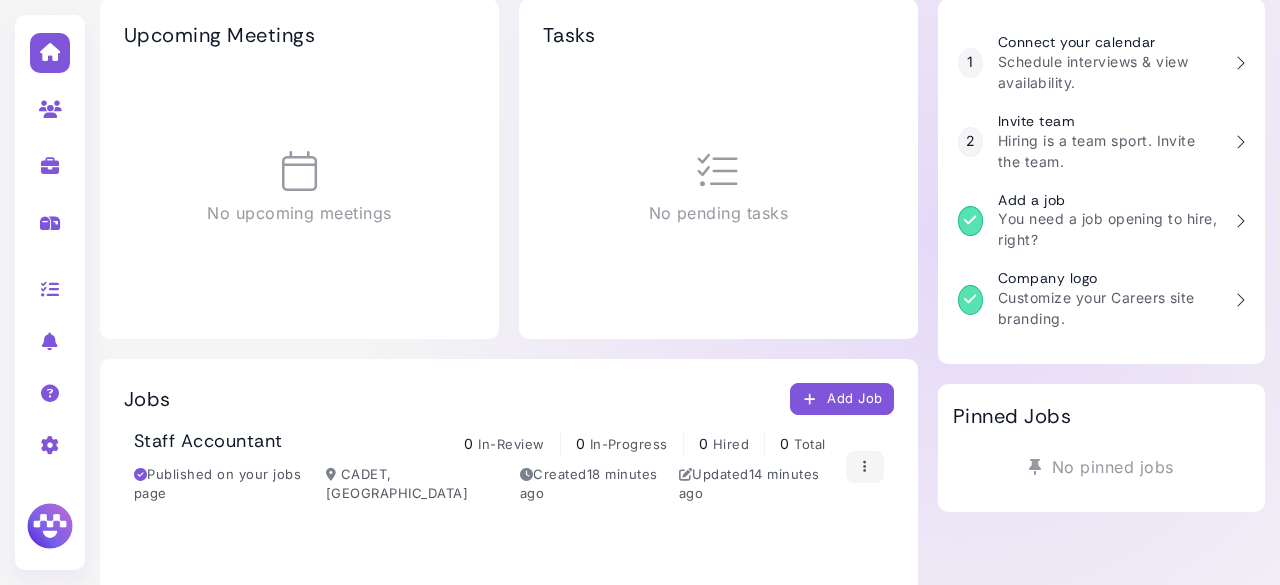 scroll, scrollTop: 242, scrollLeft: 0, axis: vertical 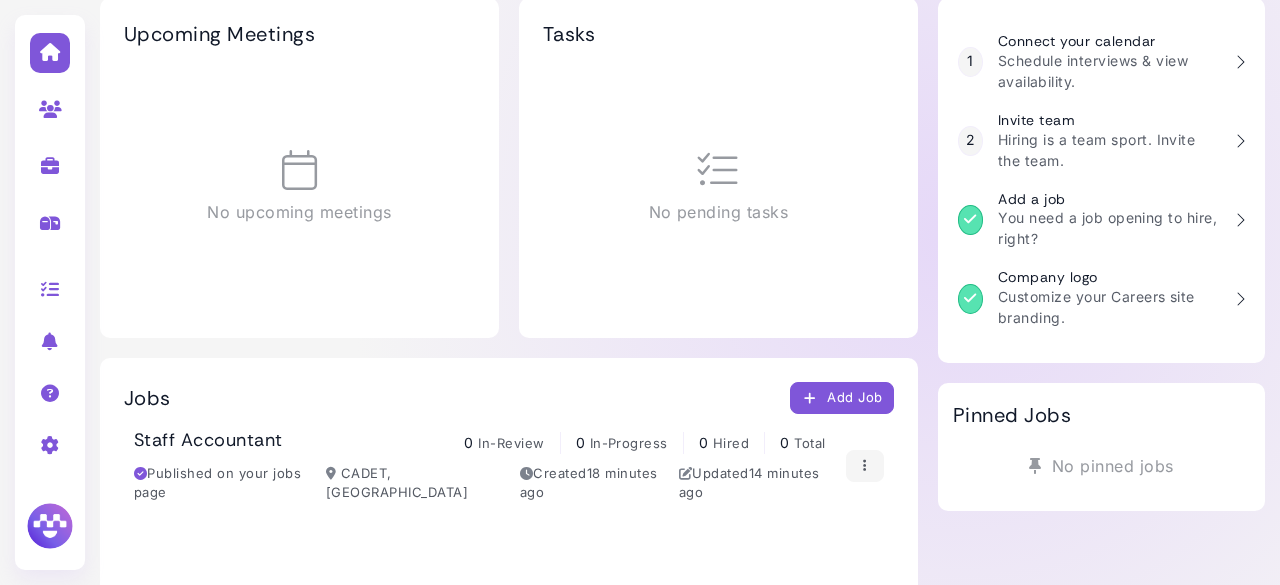 click on "In-Review" at bounding box center [511, 443] 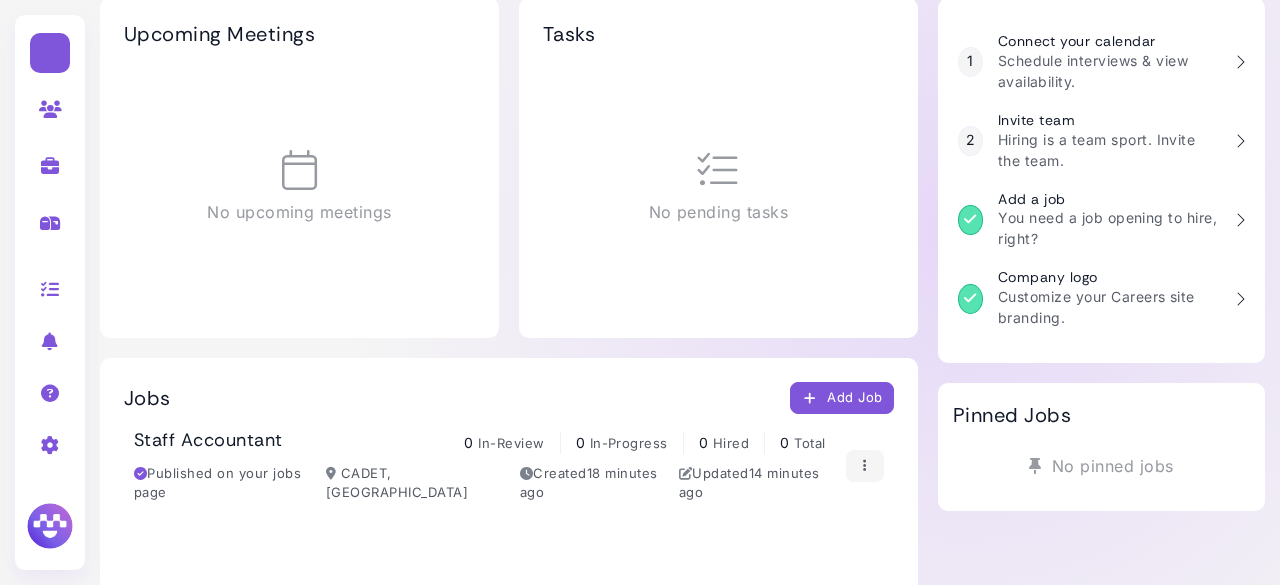 scroll, scrollTop: 0, scrollLeft: 0, axis: both 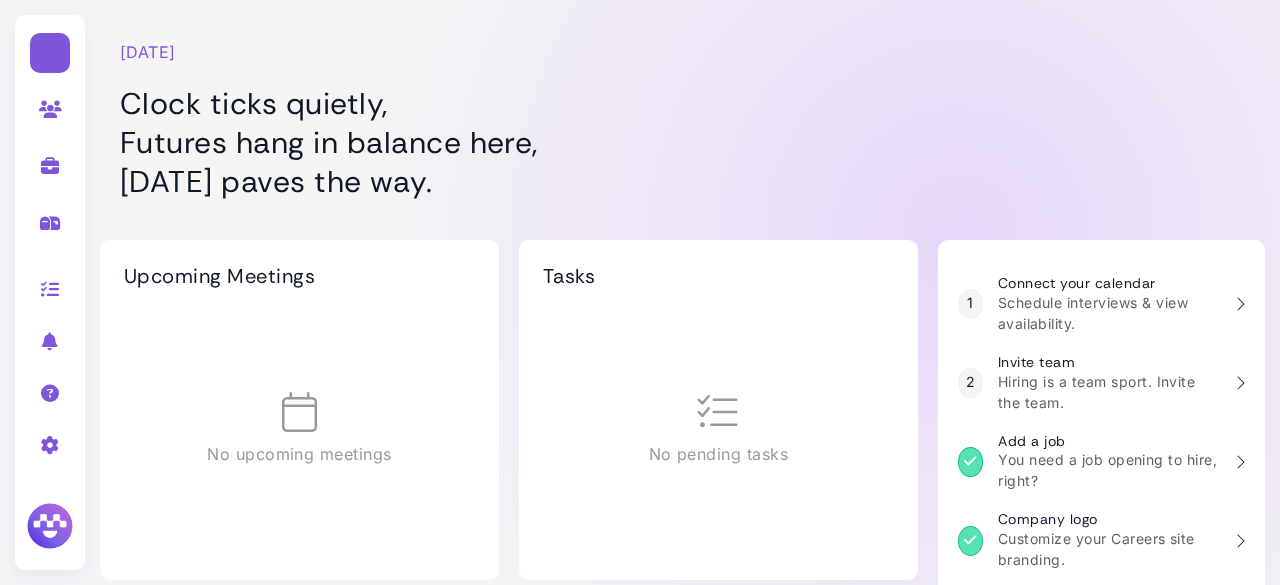 select on "**********" 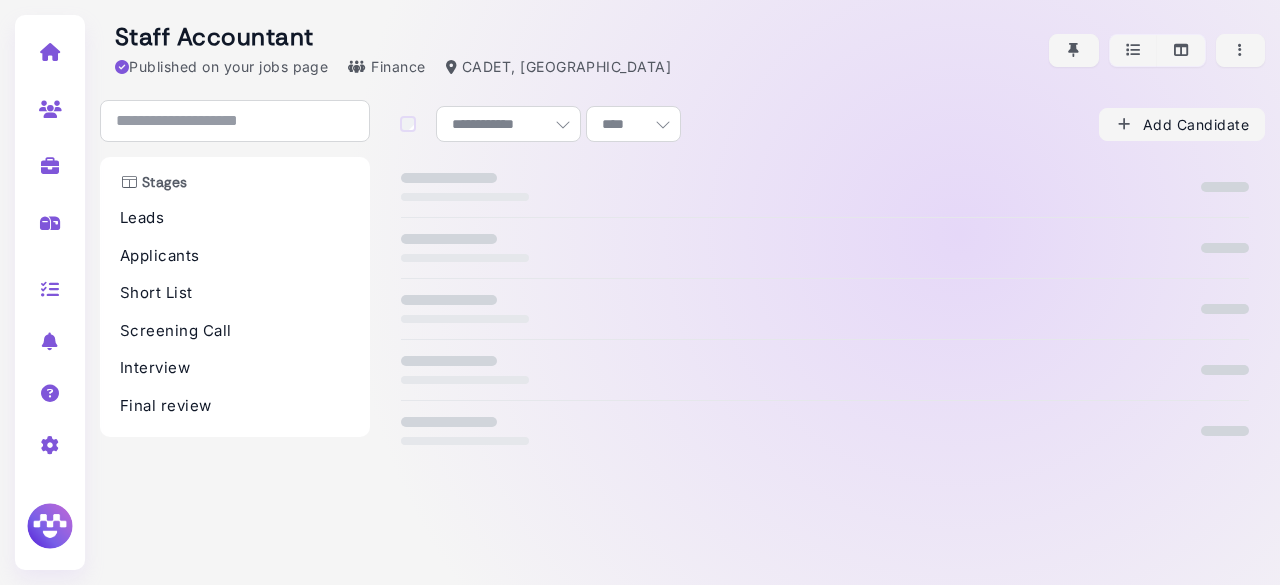 select on "**********" 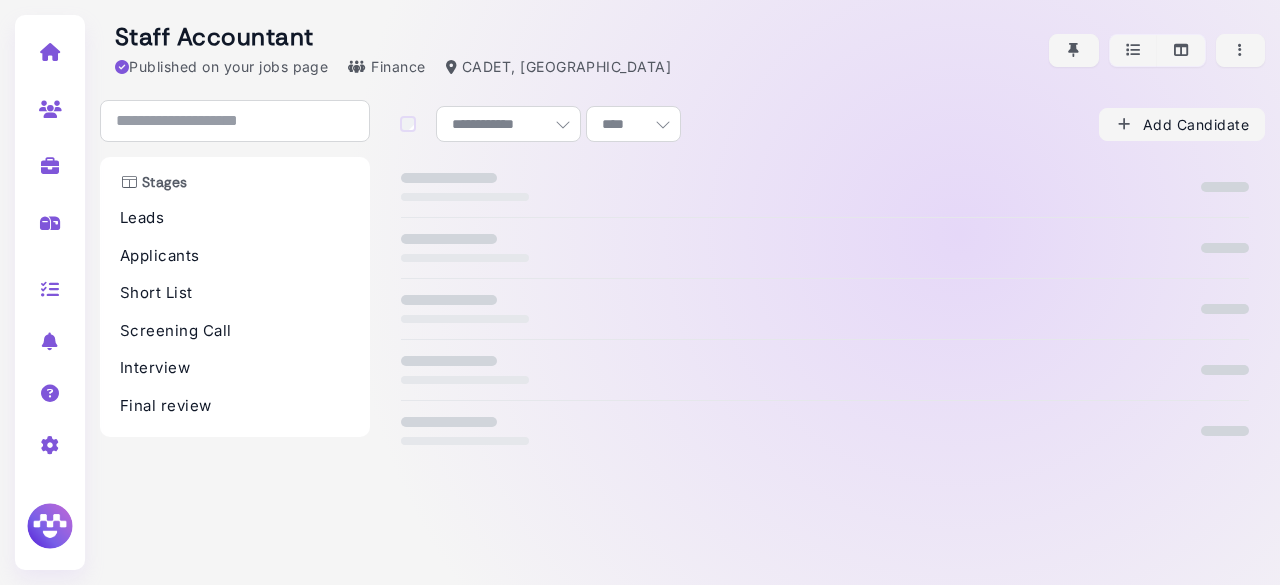 select on "**" 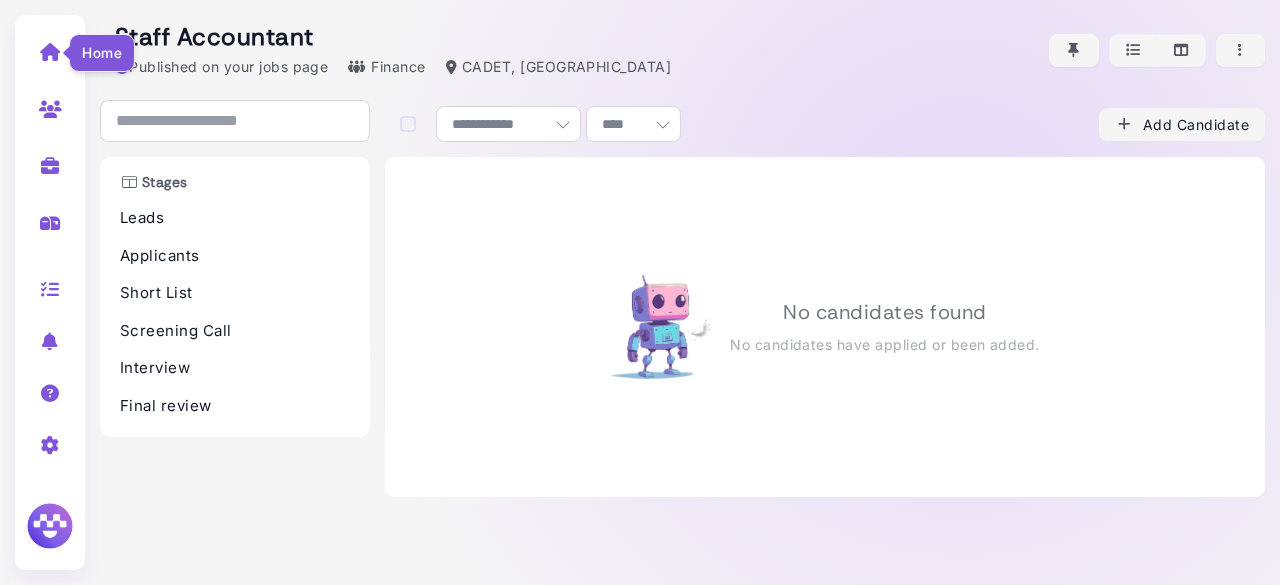 click at bounding box center [50, 52] 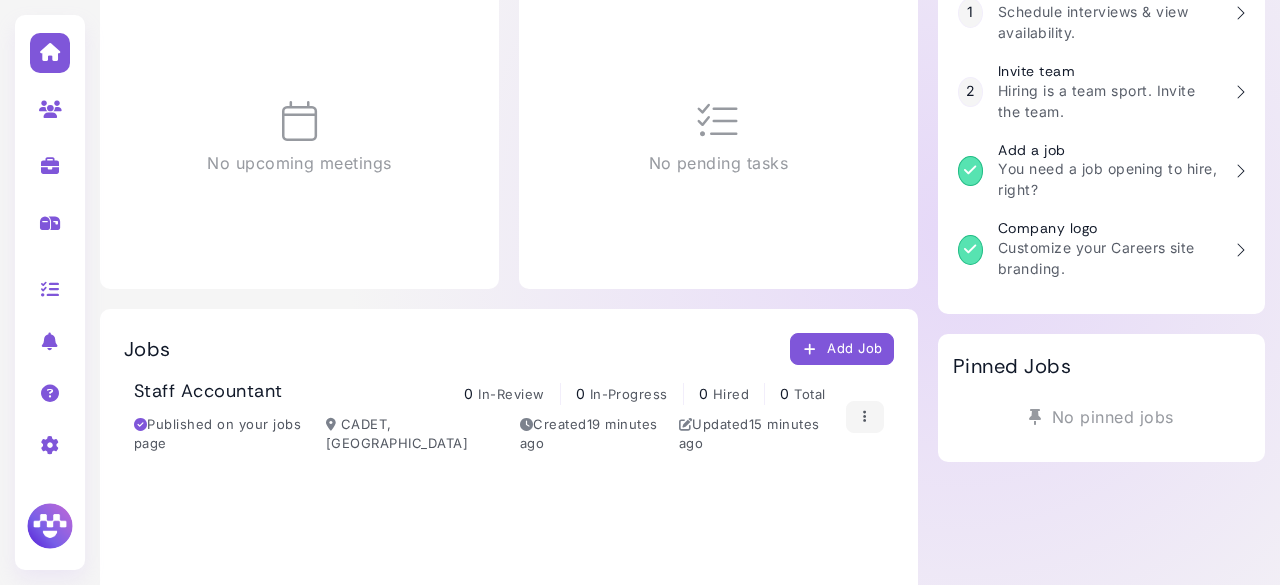 scroll, scrollTop: 299, scrollLeft: 0, axis: vertical 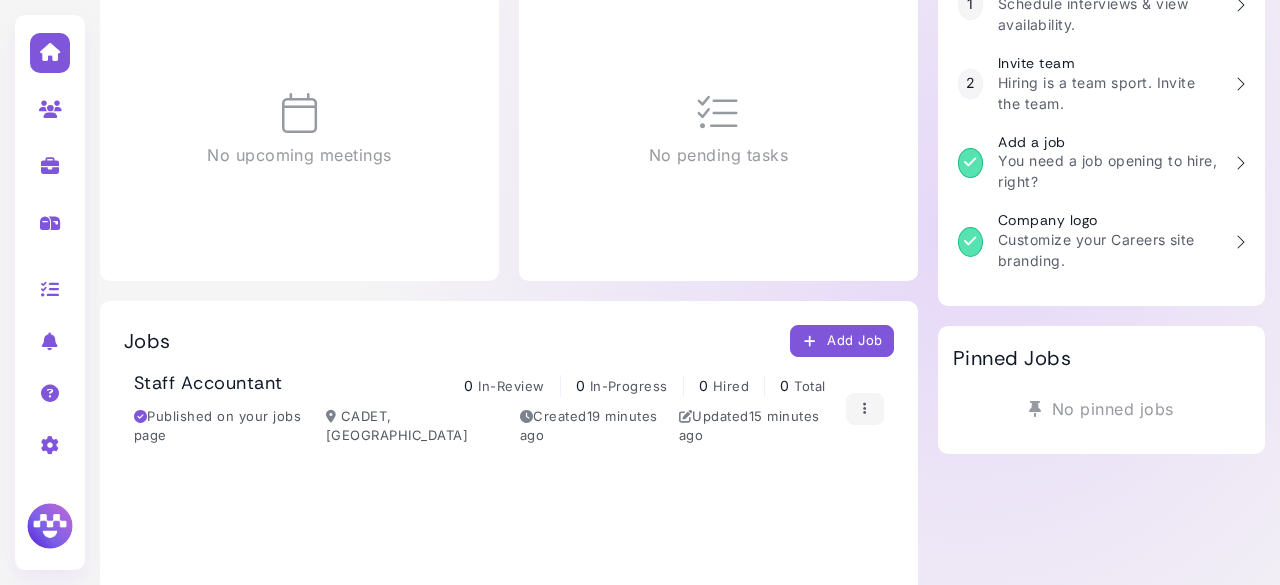 click on "Created  19 minutes ago" at bounding box center (592, 426) 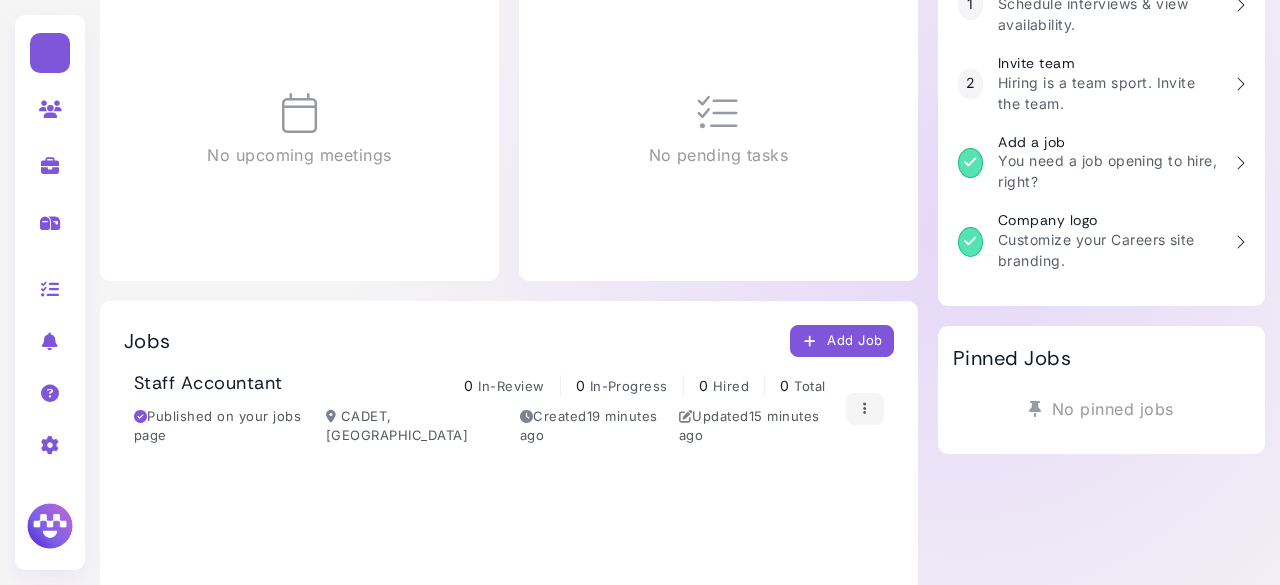select on "**********" 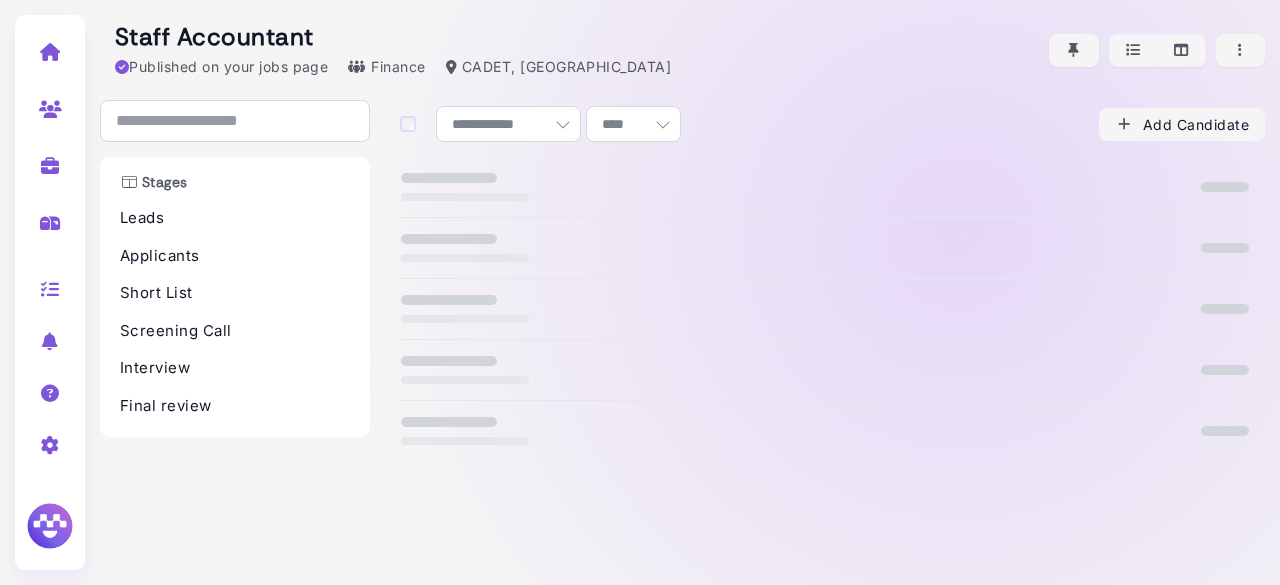 scroll, scrollTop: 0, scrollLeft: 0, axis: both 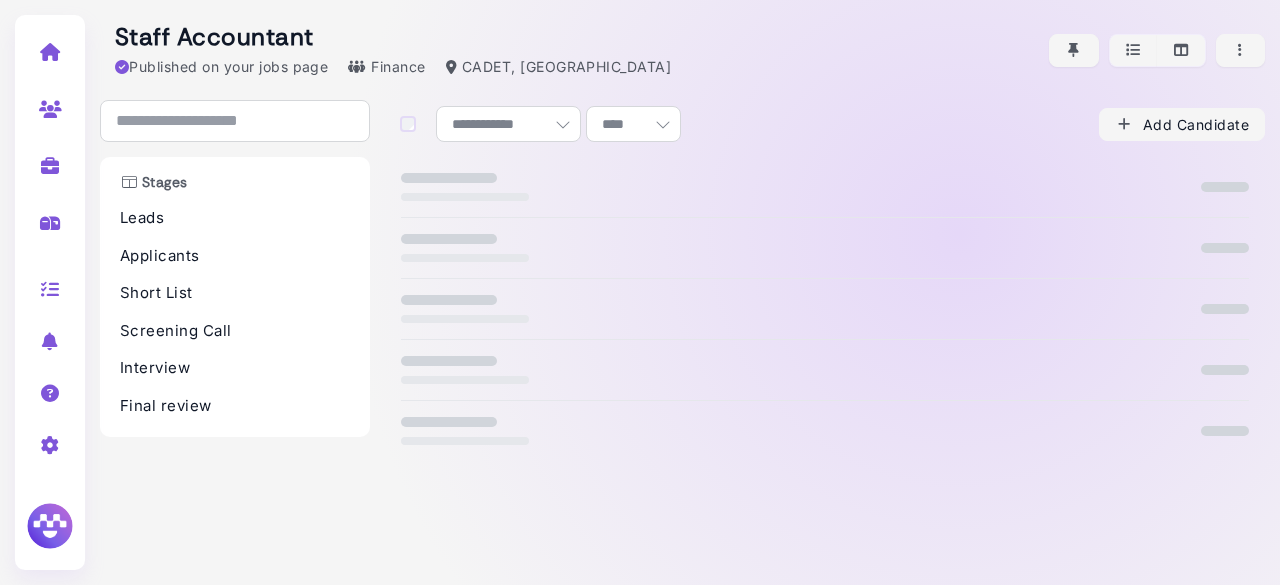 select on "**********" 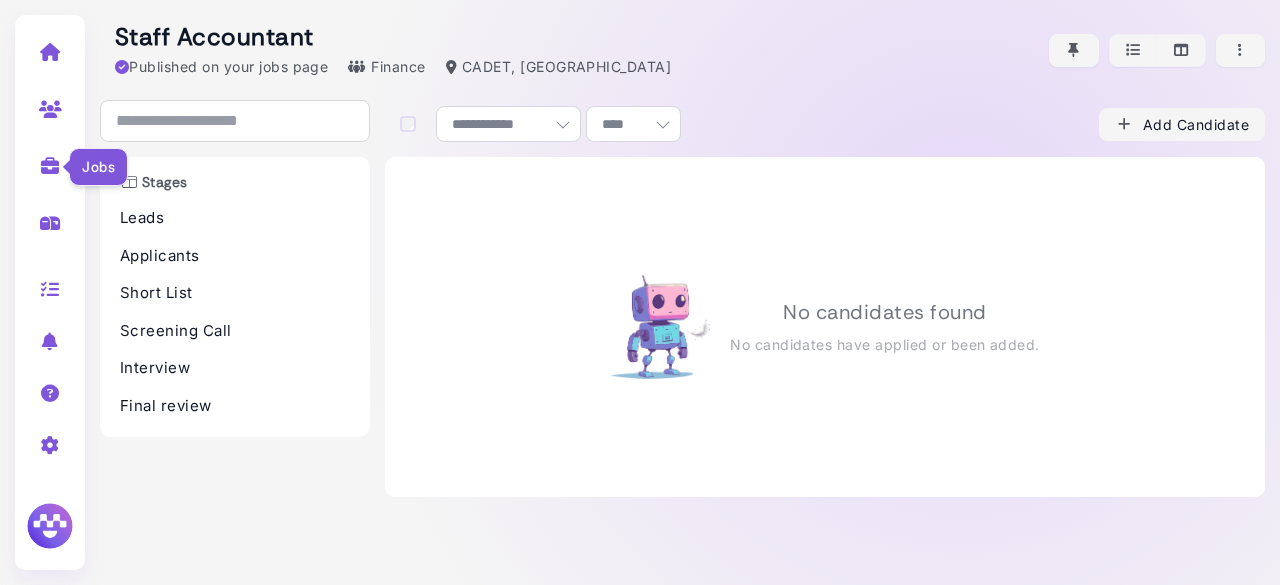 click at bounding box center [50, 166] 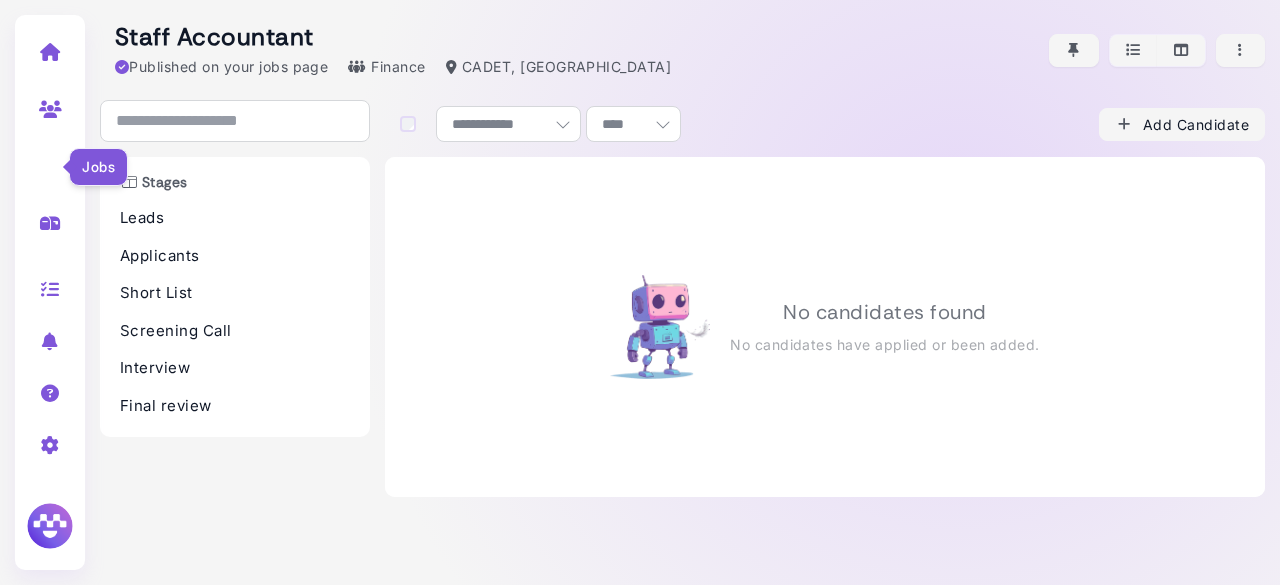 select on "**********" 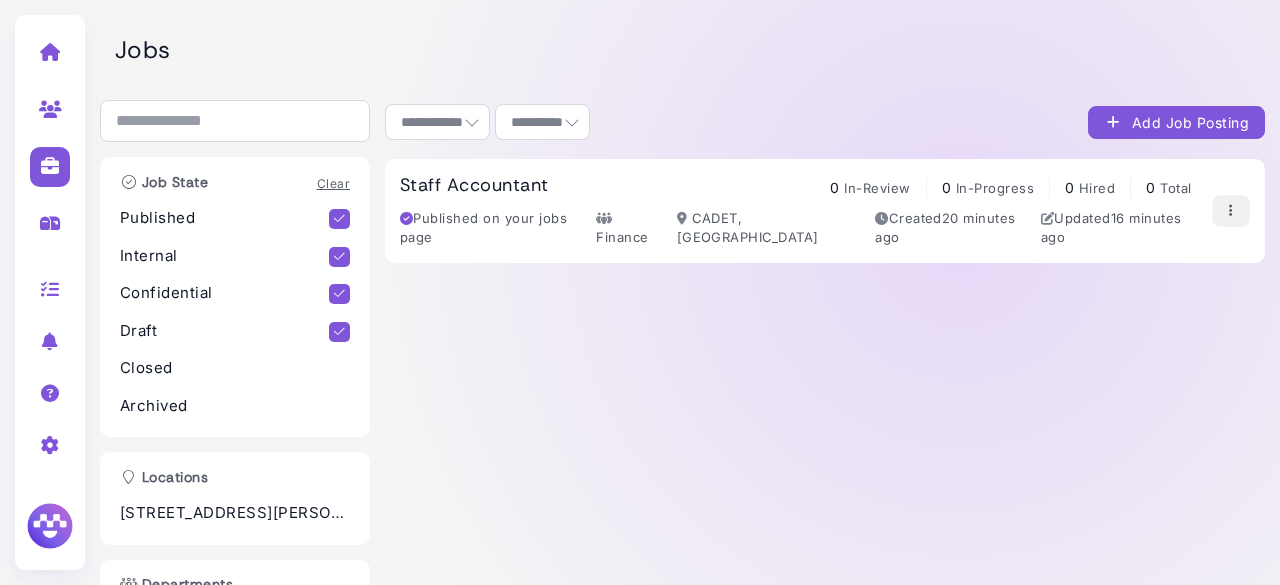 click at bounding box center (1231, 210) 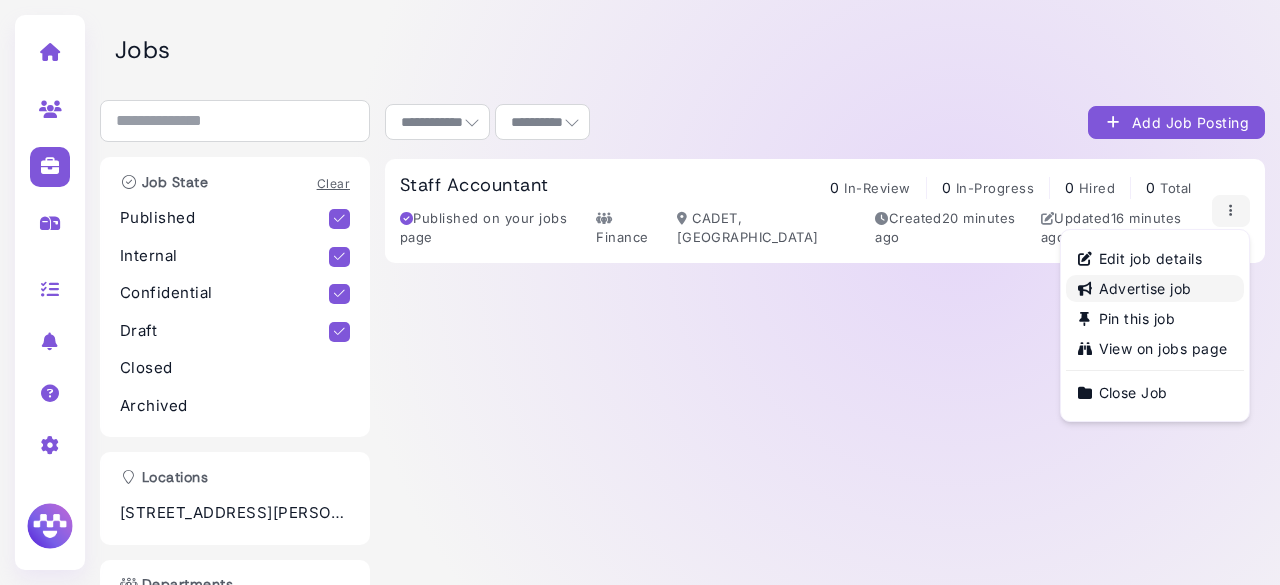 click on "Advertise job" at bounding box center (1155, 288) 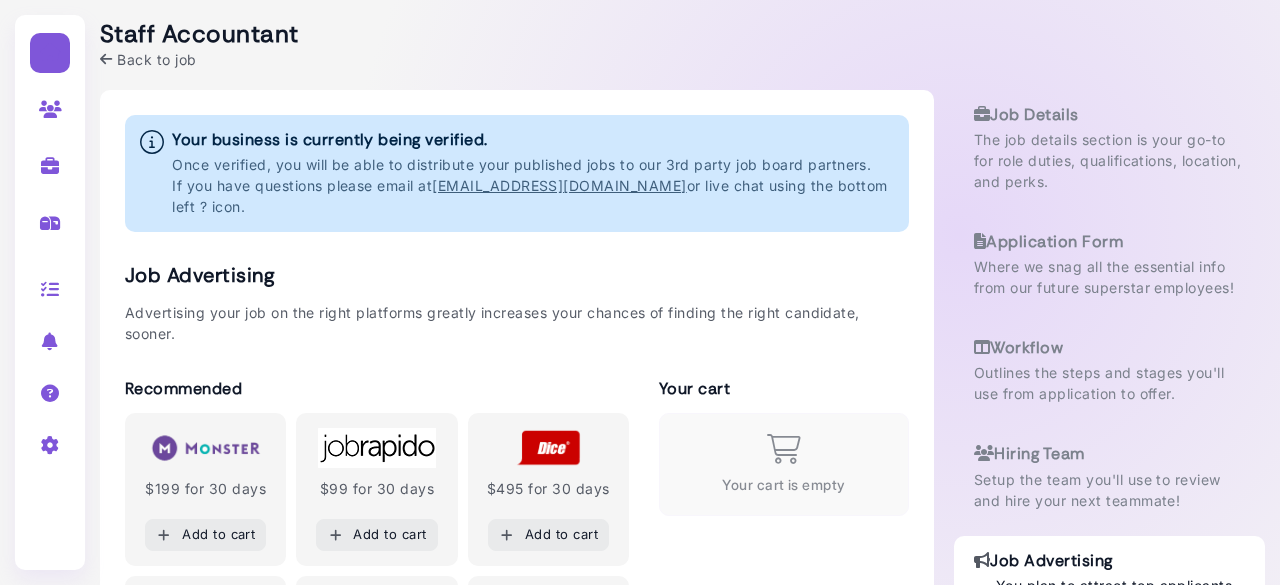 scroll, scrollTop: 0, scrollLeft: 0, axis: both 